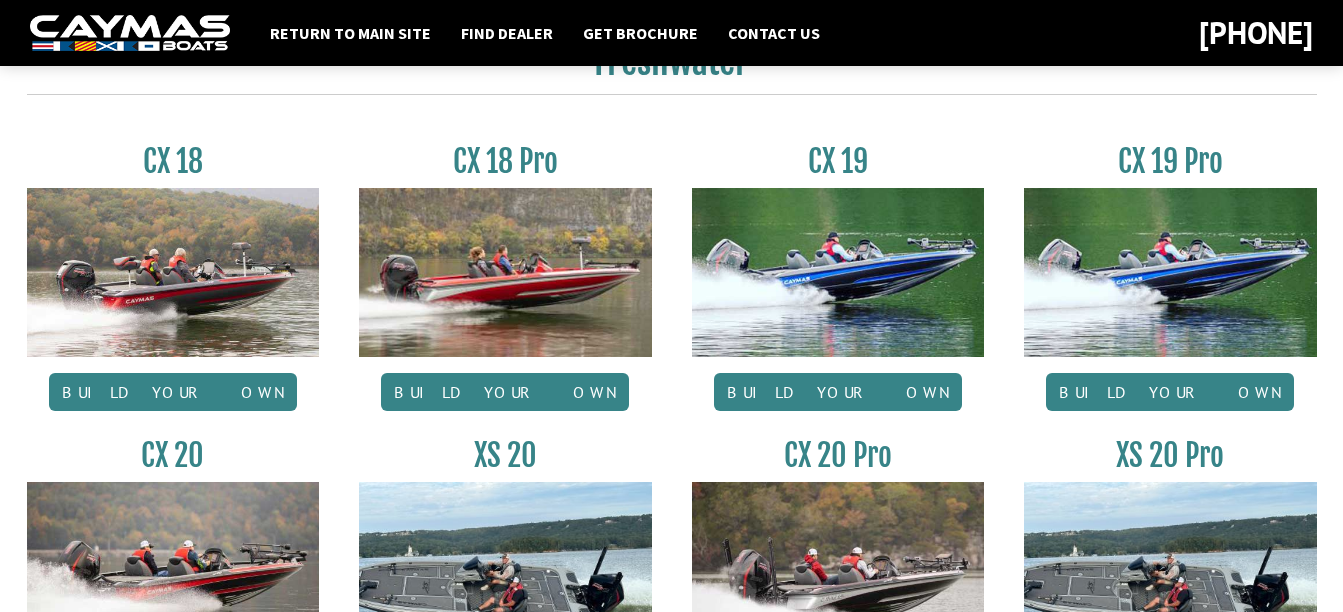 scroll, scrollTop: 1900, scrollLeft: 0, axis: vertical 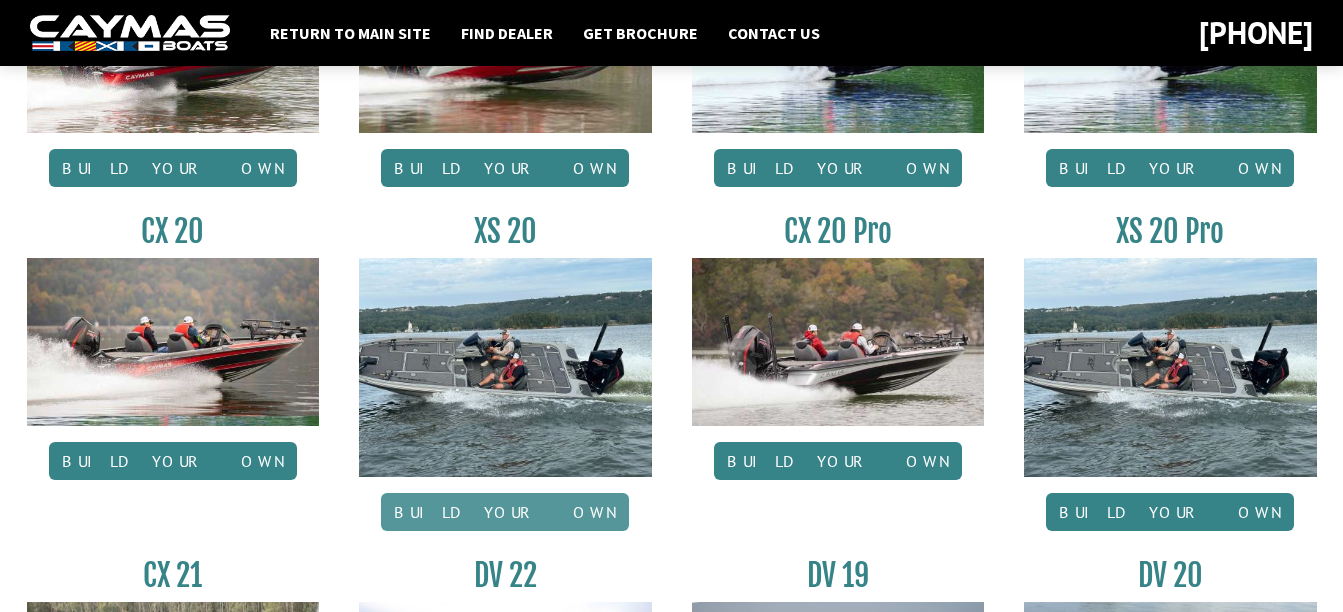 click on "Build your own" at bounding box center (505, 512) 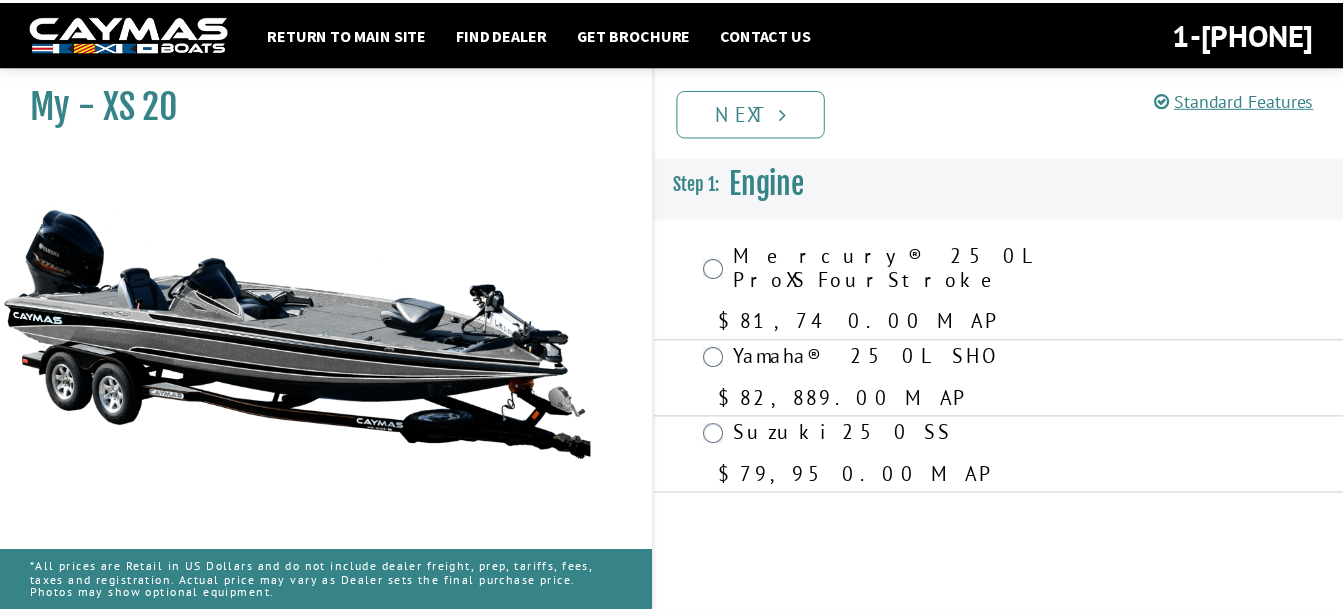 scroll, scrollTop: 0, scrollLeft: 0, axis: both 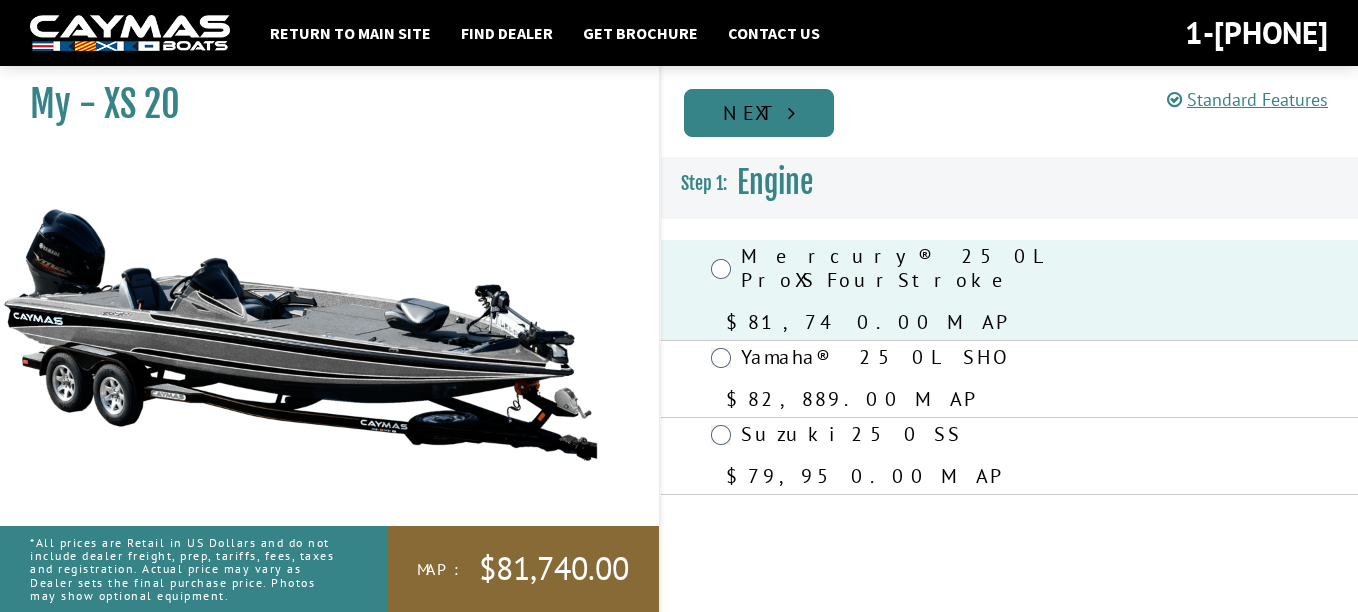click at bounding box center [791, 113] 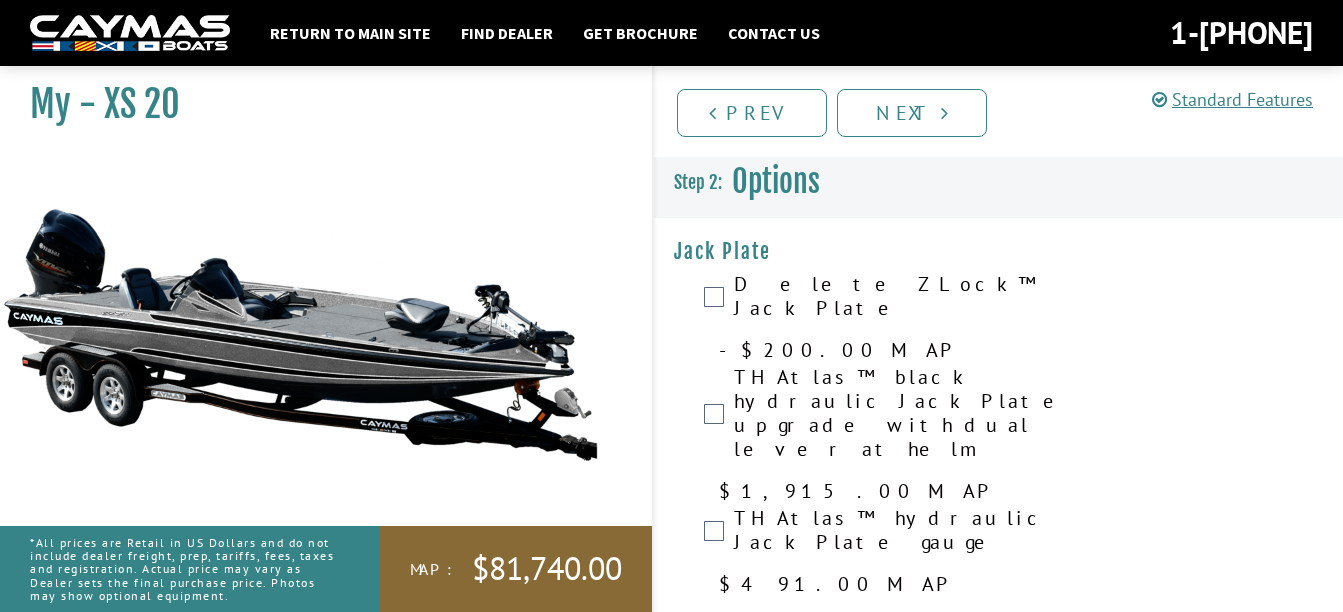 click on "TH Atlas™ black hydraulic Jack Plate upgrade with dual lever at helm
$1,915.00 MAP
$2,261.00 MSRP" at bounding box center (999, 435) 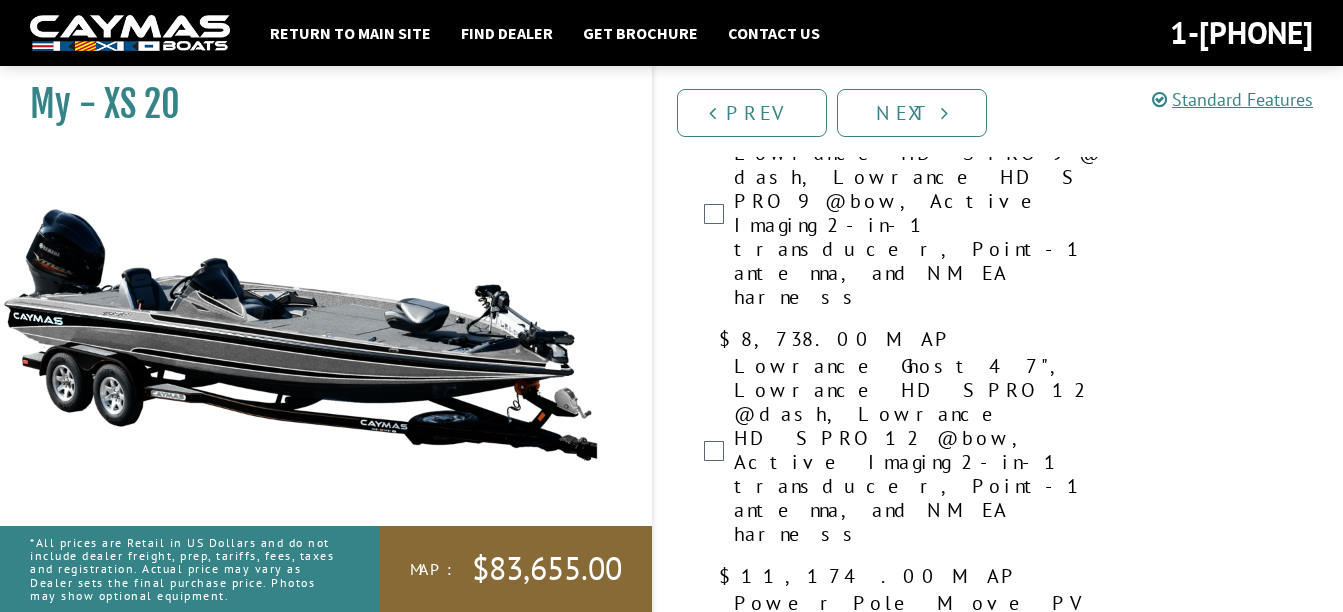 scroll, scrollTop: 500, scrollLeft: 0, axis: vertical 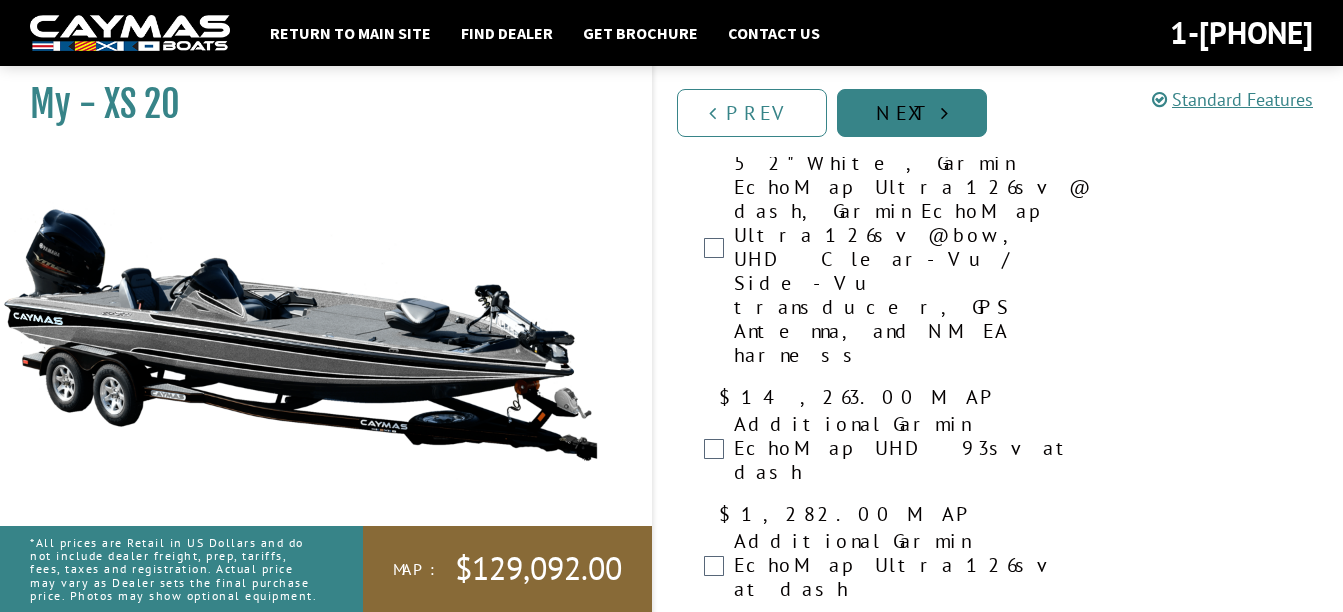 click on "Next" at bounding box center [912, 113] 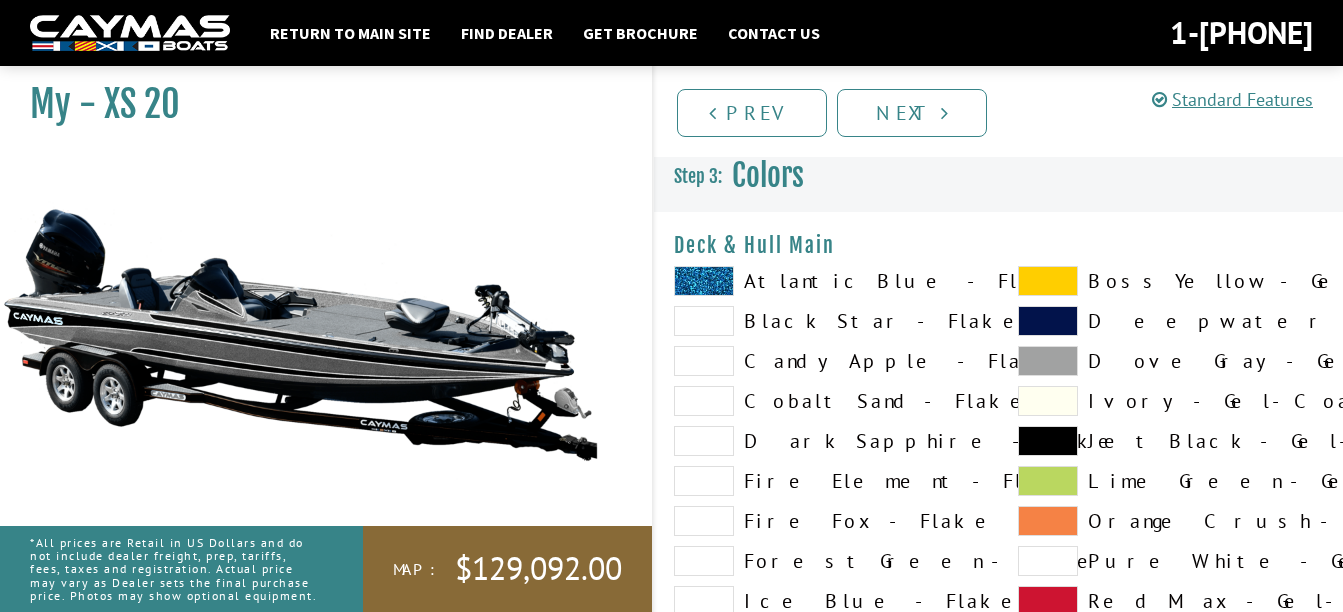 scroll, scrollTop: 0, scrollLeft: 0, axis: both 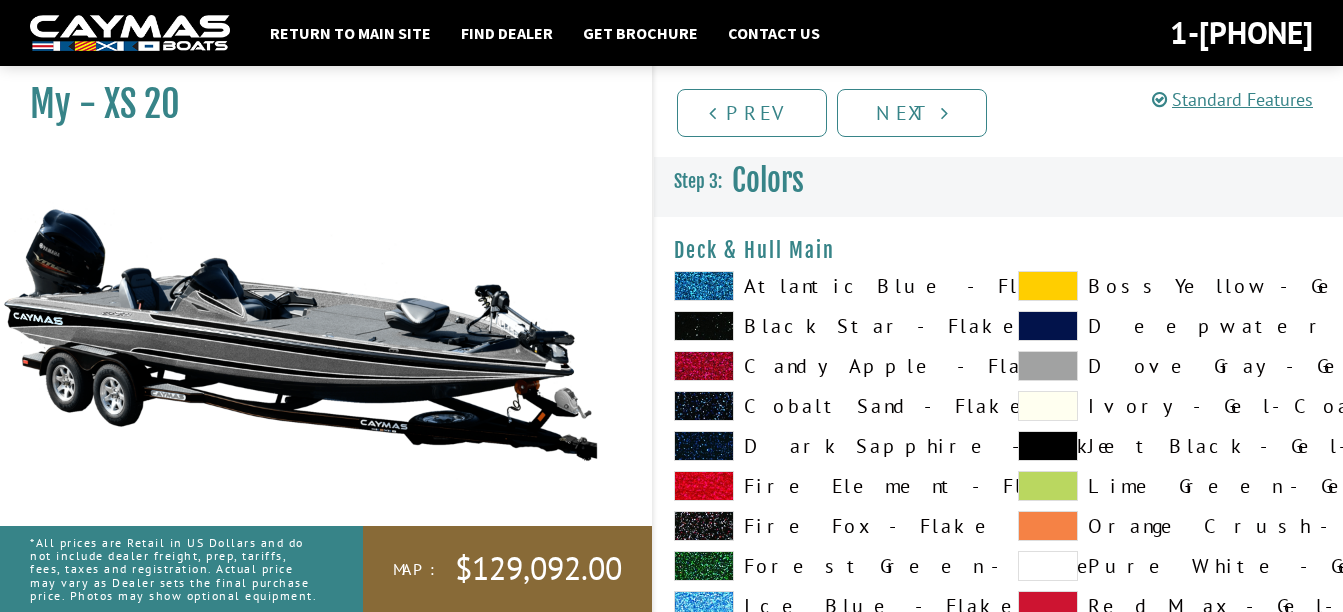 click at bounding box center (704, 286) 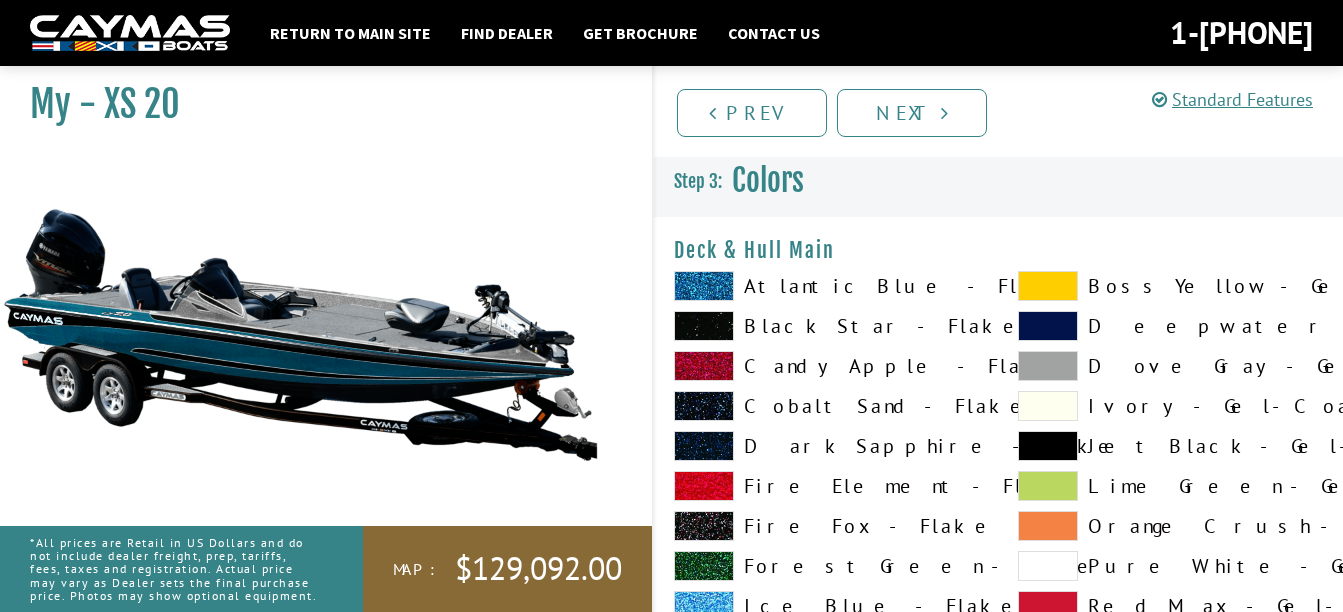click at bounding box center [1048, 286] 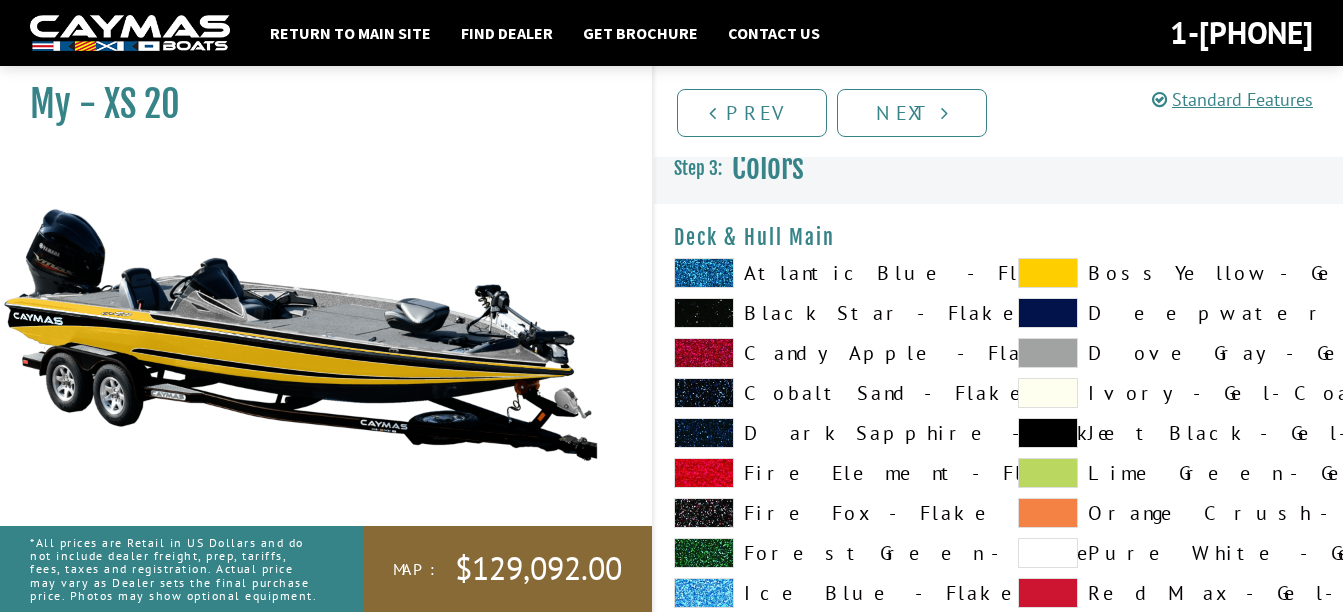scroll, scrollTop: 100, scrollLeft: 0, axis: vertical 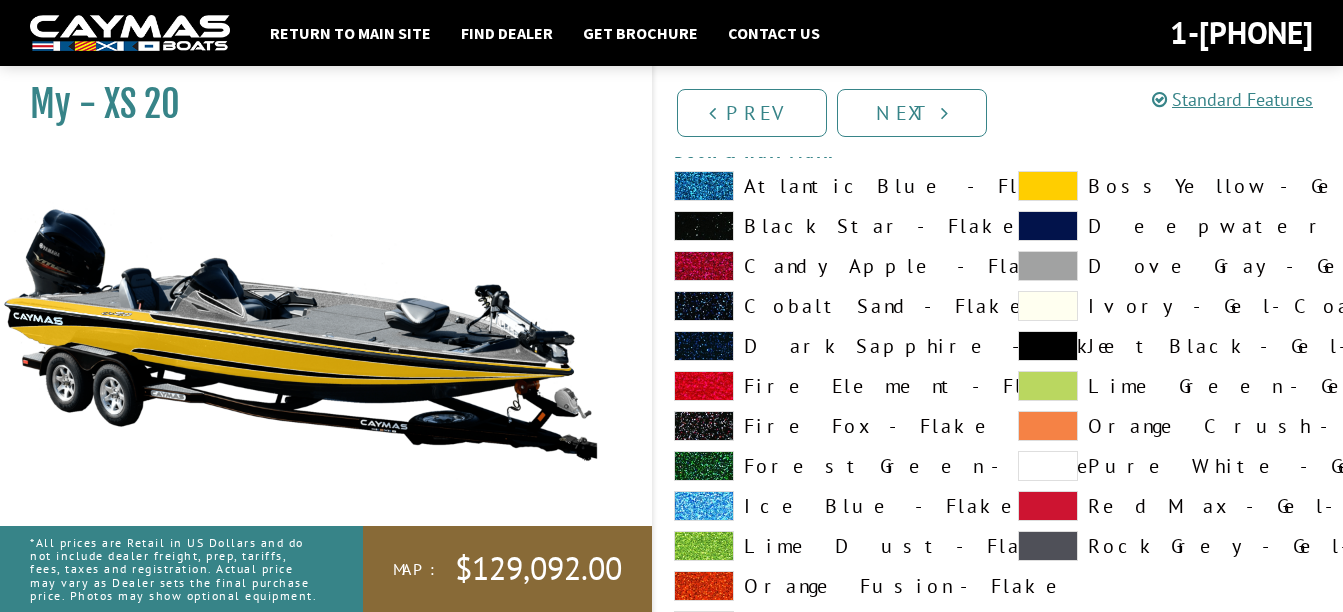 click at bounding box center [704, 466] 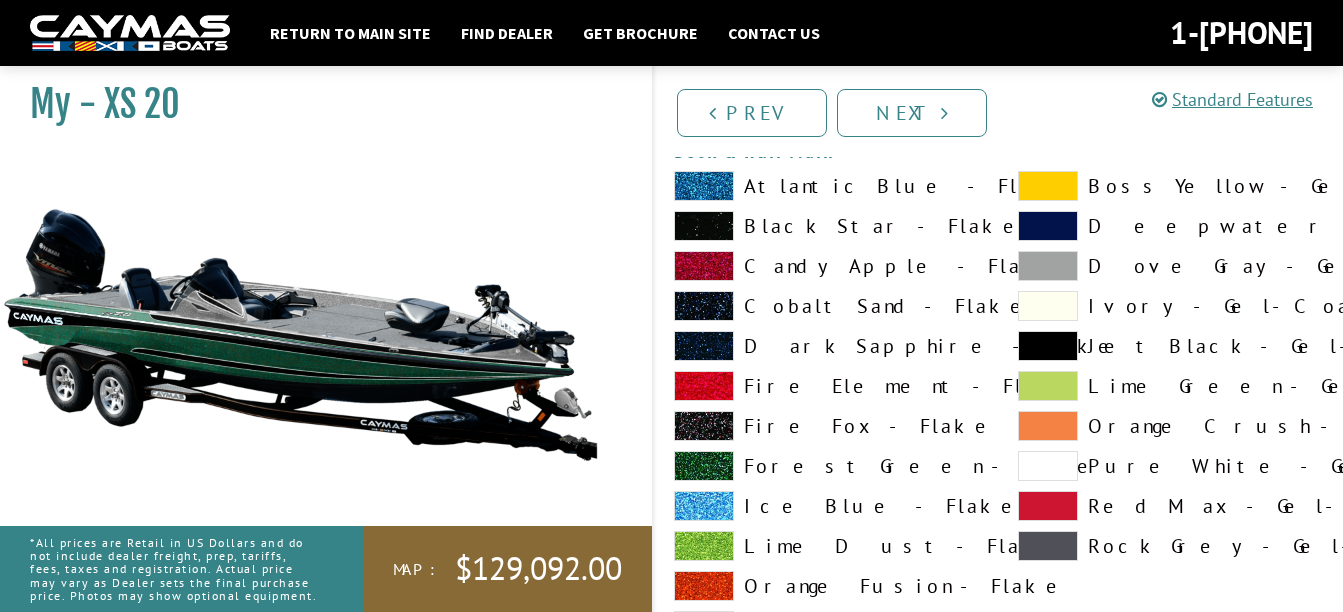 scroll, scrollTop: 200, scrollLeft: 0, axis: vertical 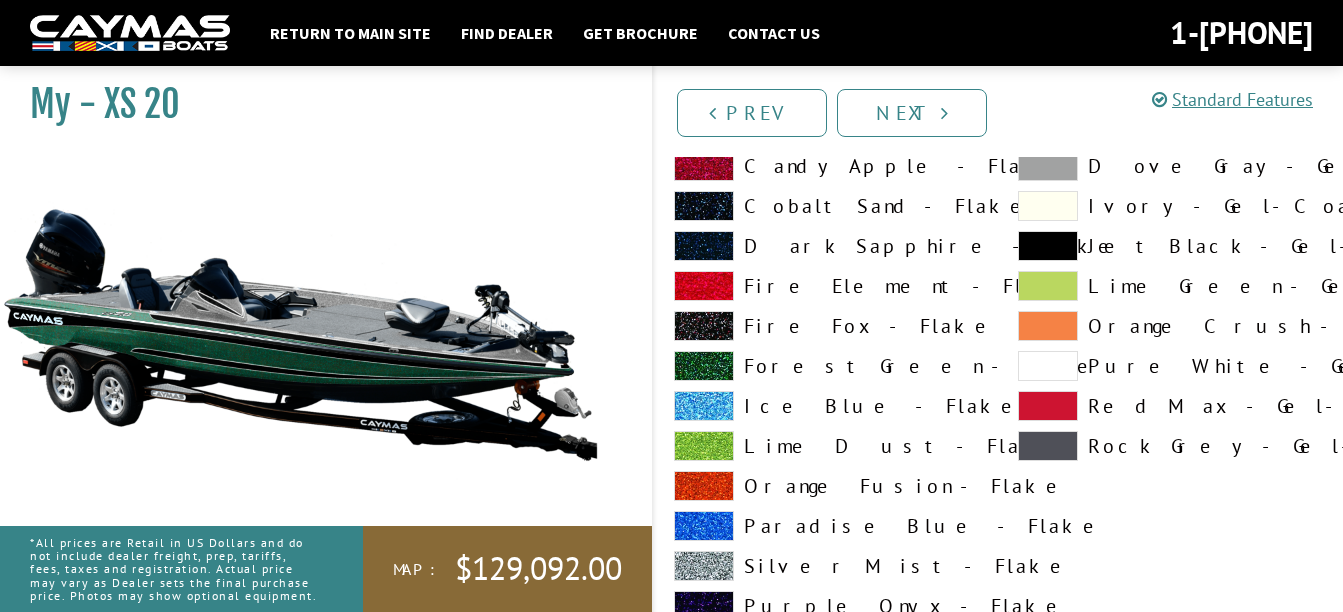 click at bounding box center (704, 486) 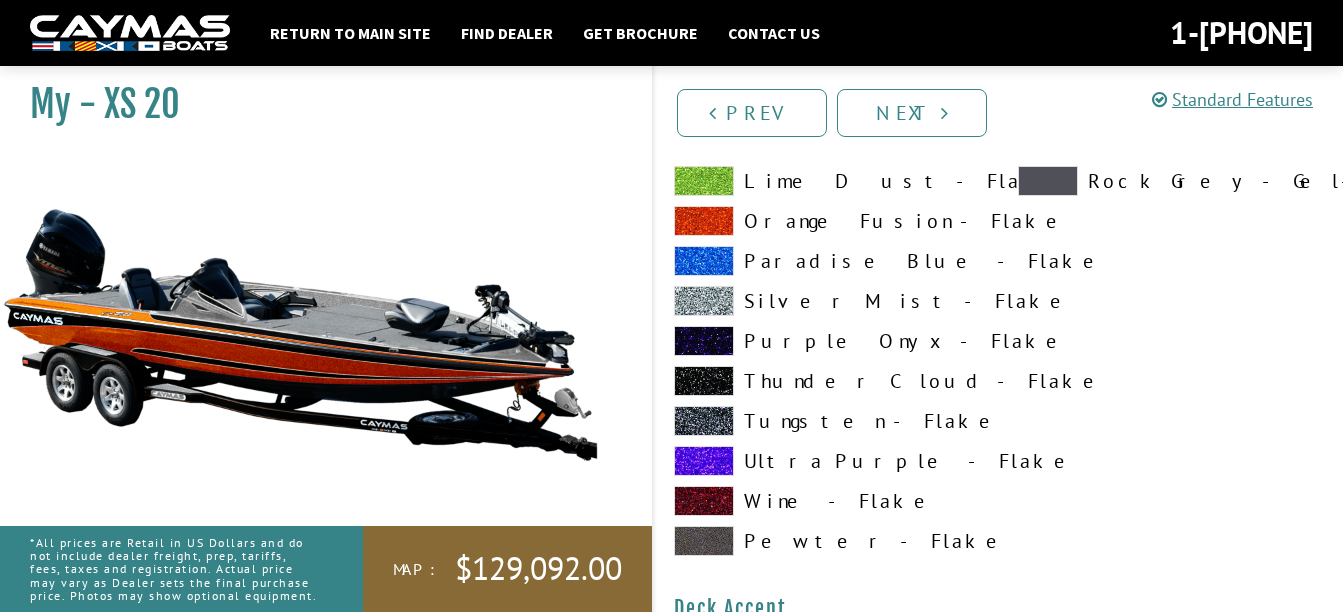 scroll, scrollTop: 500, scrollLeft: 0, axis: vertical 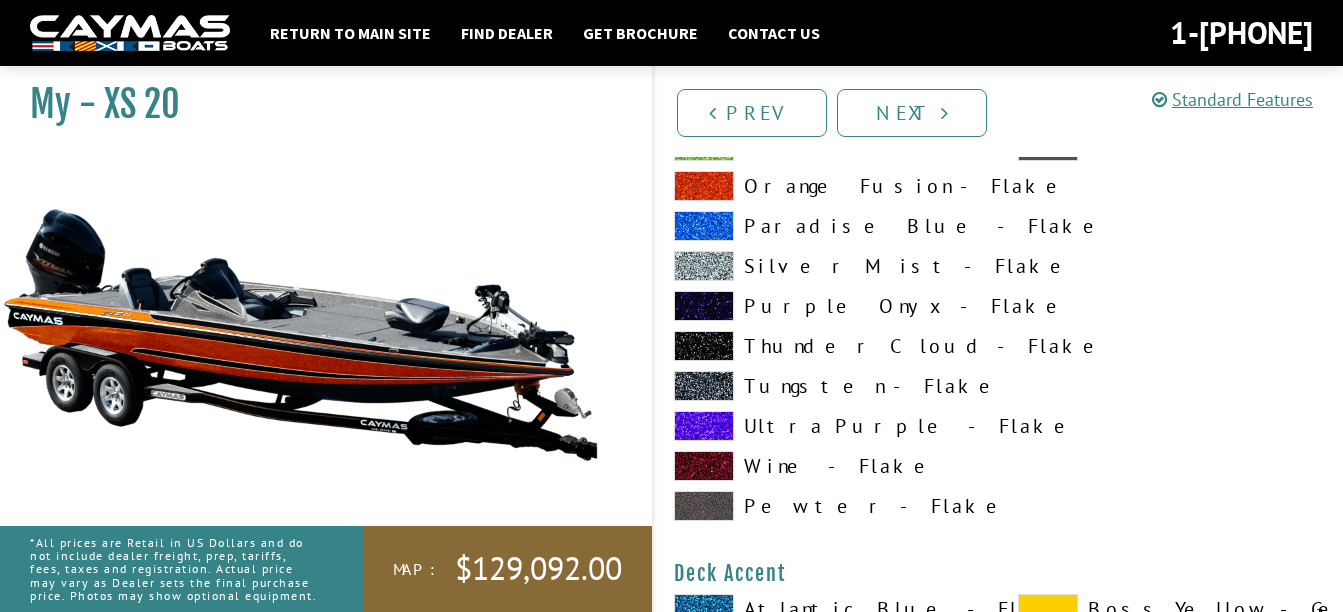 click at bounding box center [704, 306] 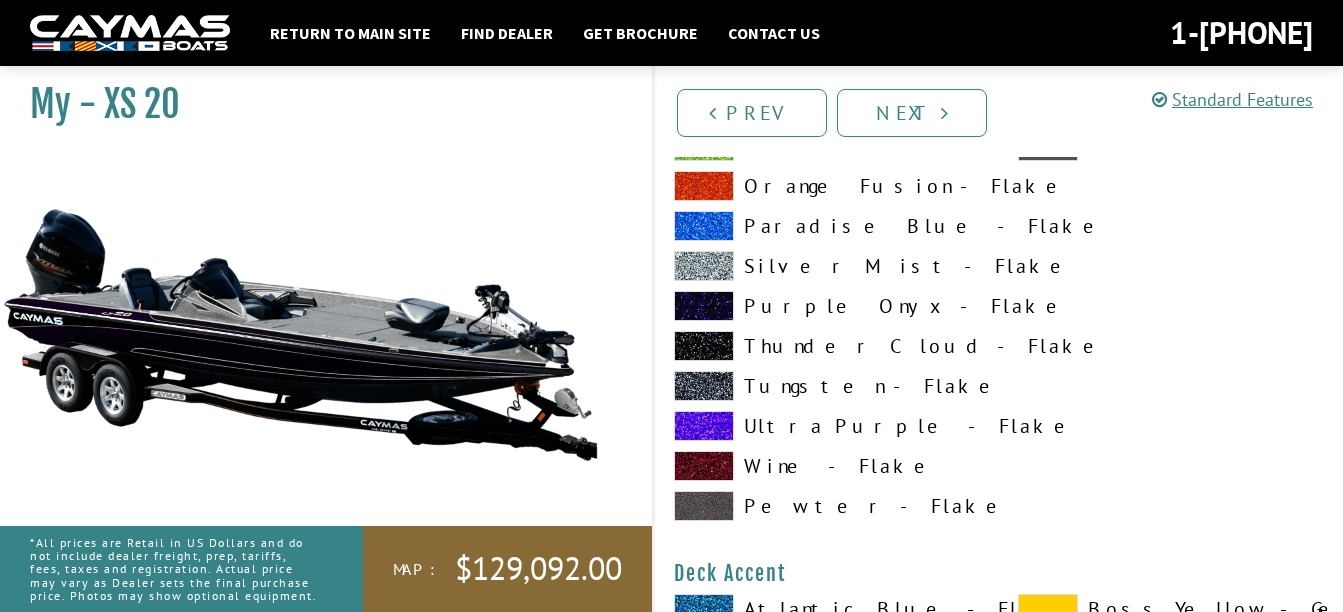 click at bounding box center (704, 426) 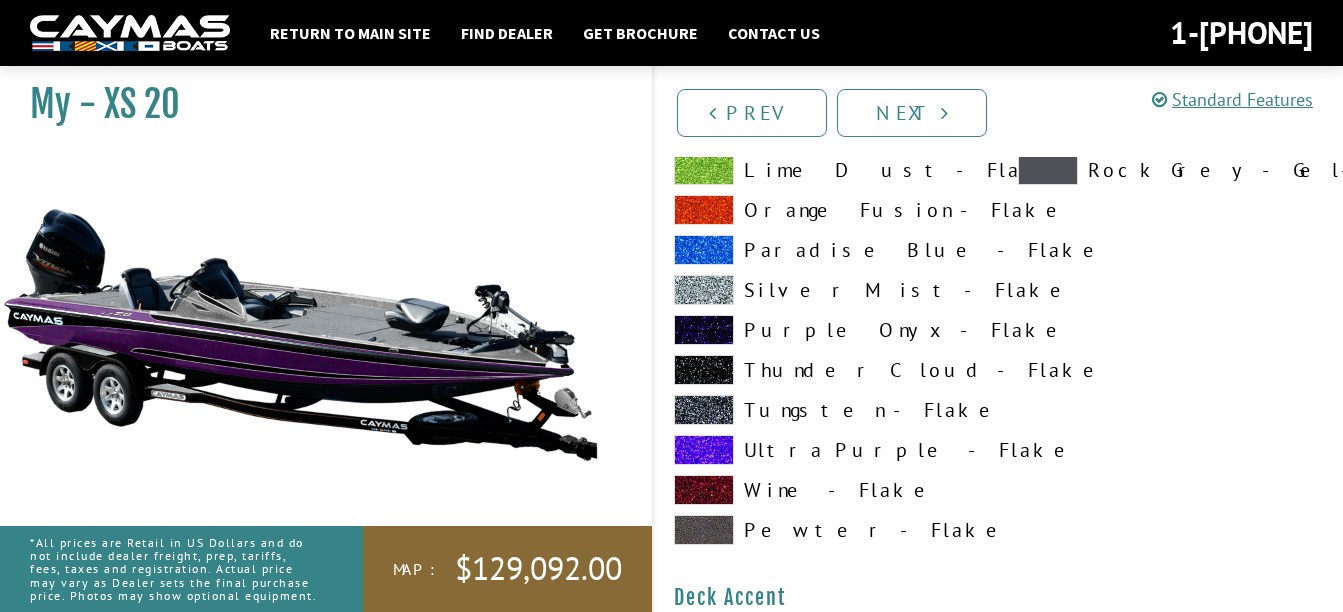 scroll, scrollTop: 400, scrollLeft: 0, axis: vertical 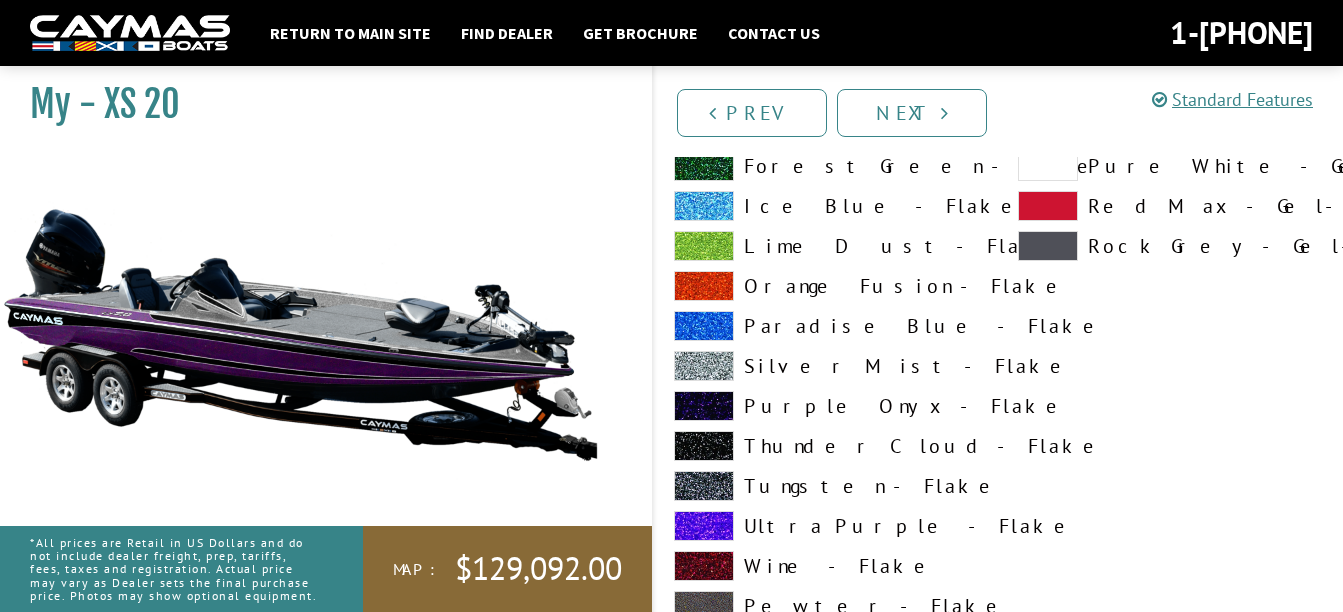 click at bounding box center [704, 326] 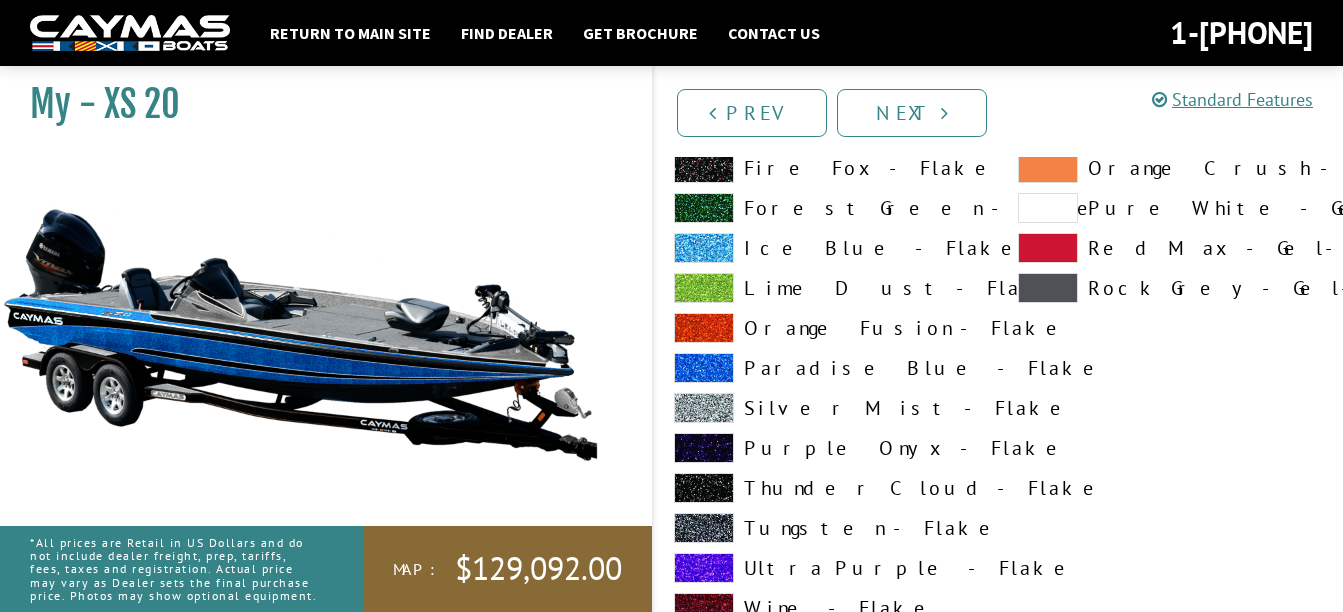 scroll, scrollTop: 400, scrollLeft: 0, axis: vertical 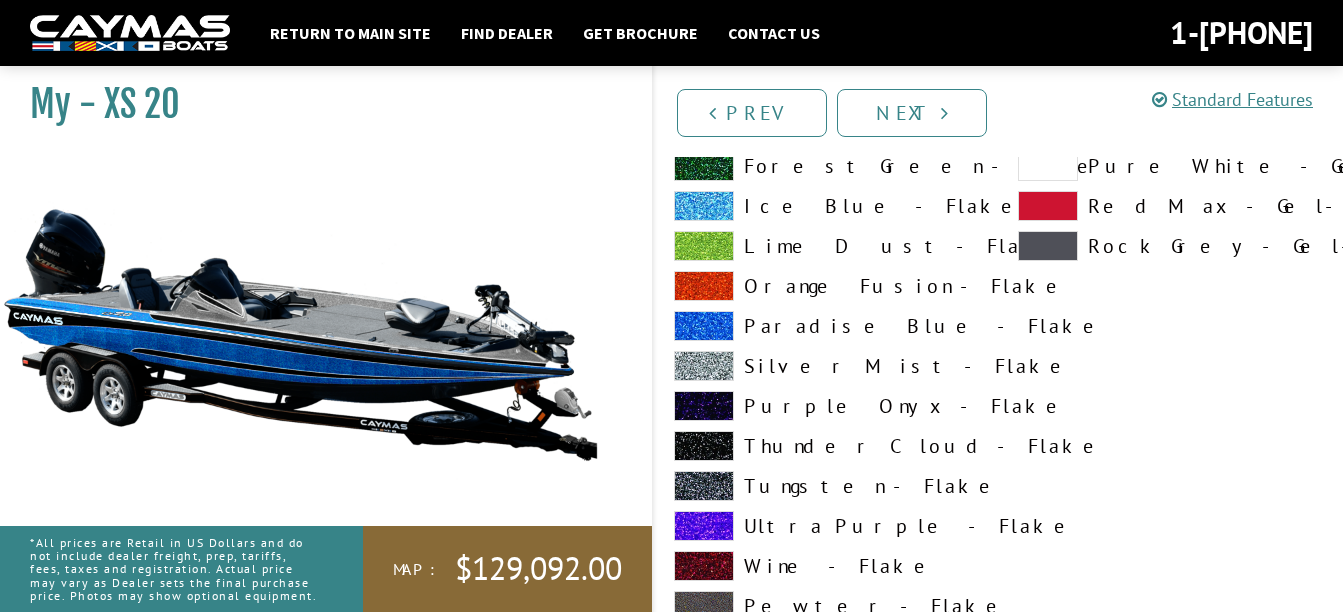 click at bounding box center (704, 286) 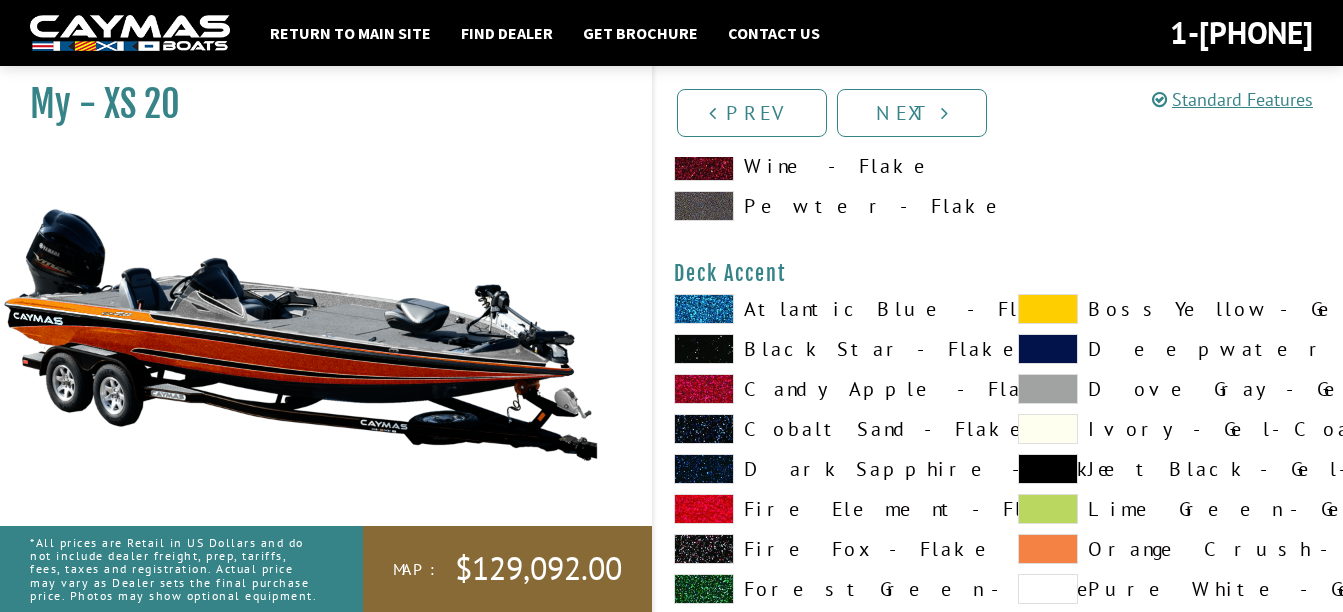 scroll, scrollTop: 900, scrollLeft: 0, axis: vertical 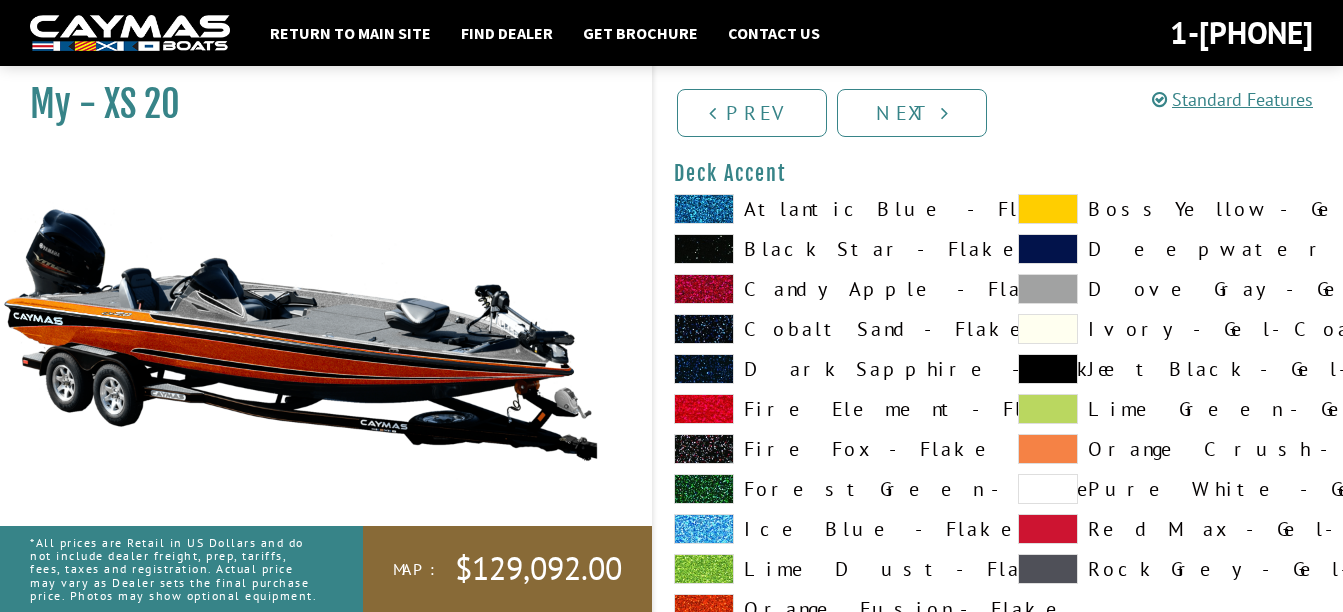 click at bounding box center (1048, 369) 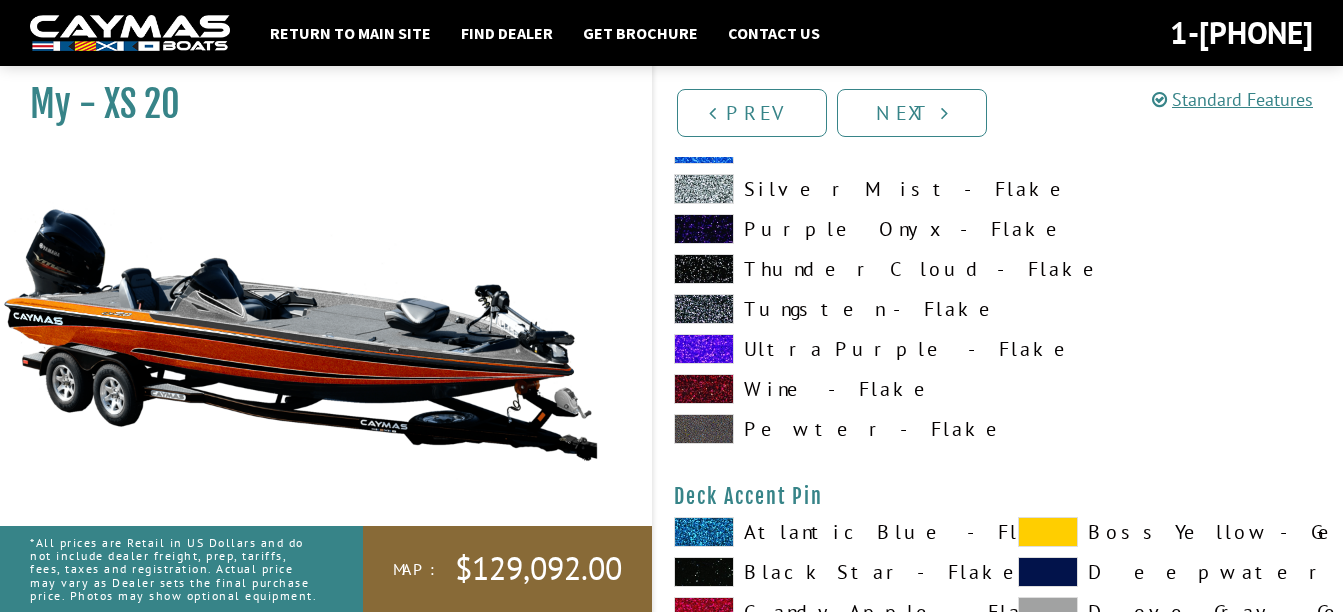 scroll, scrollTop: 900, scrollLeft: 0, axis: vertical 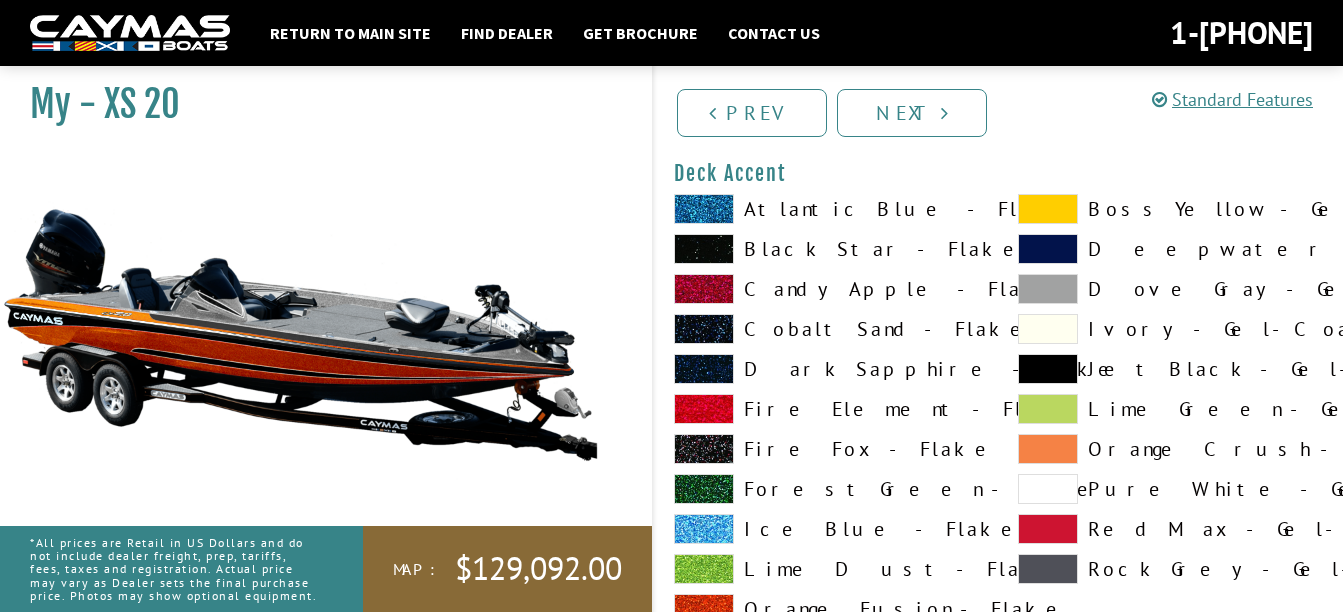 click at bounding box center (704, 249) 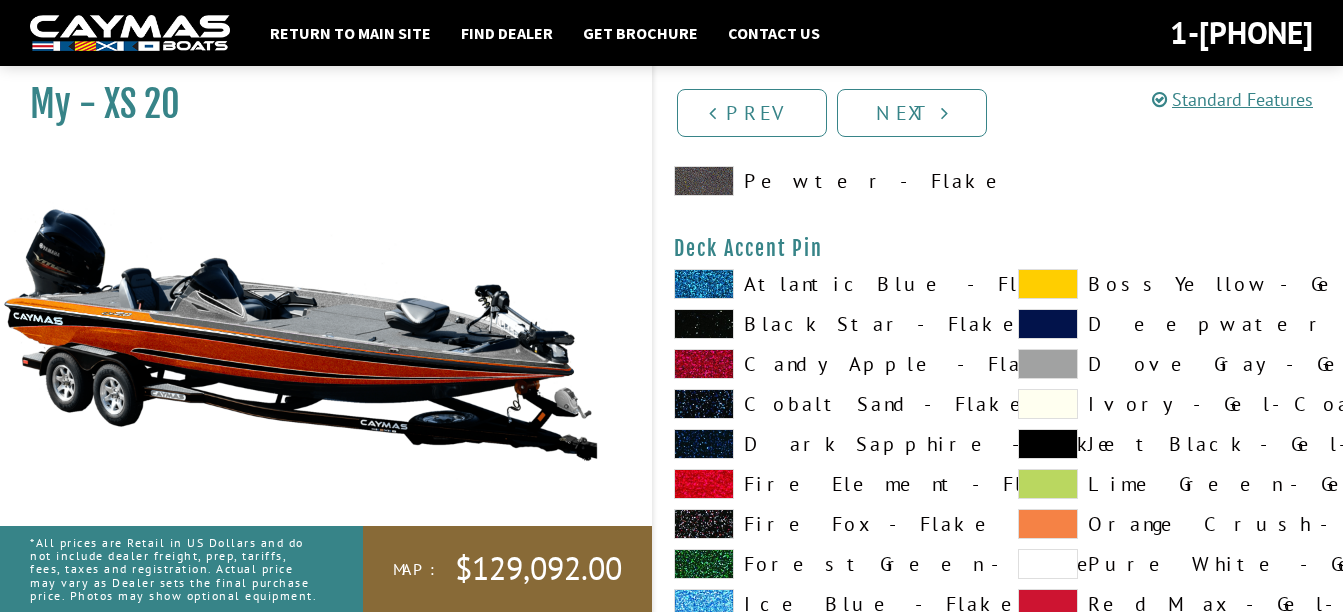 scroll, scrollTop: 1700, scrollLeft: 0, axis: vertical 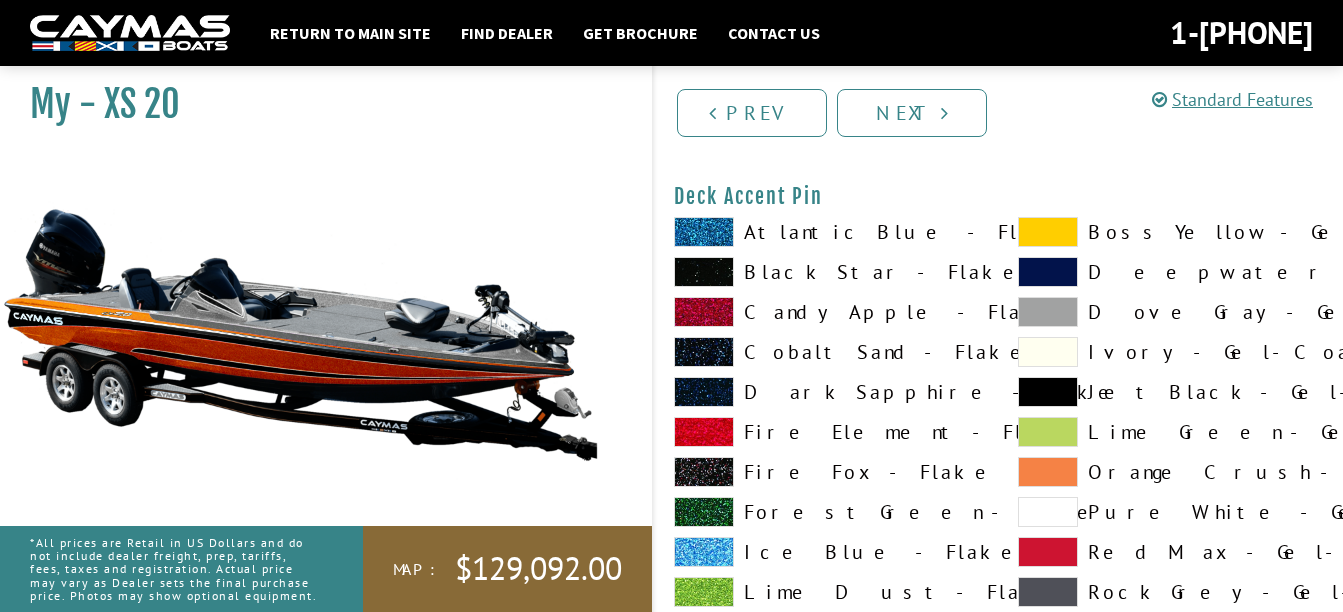 click at bounding box center (704, 272) 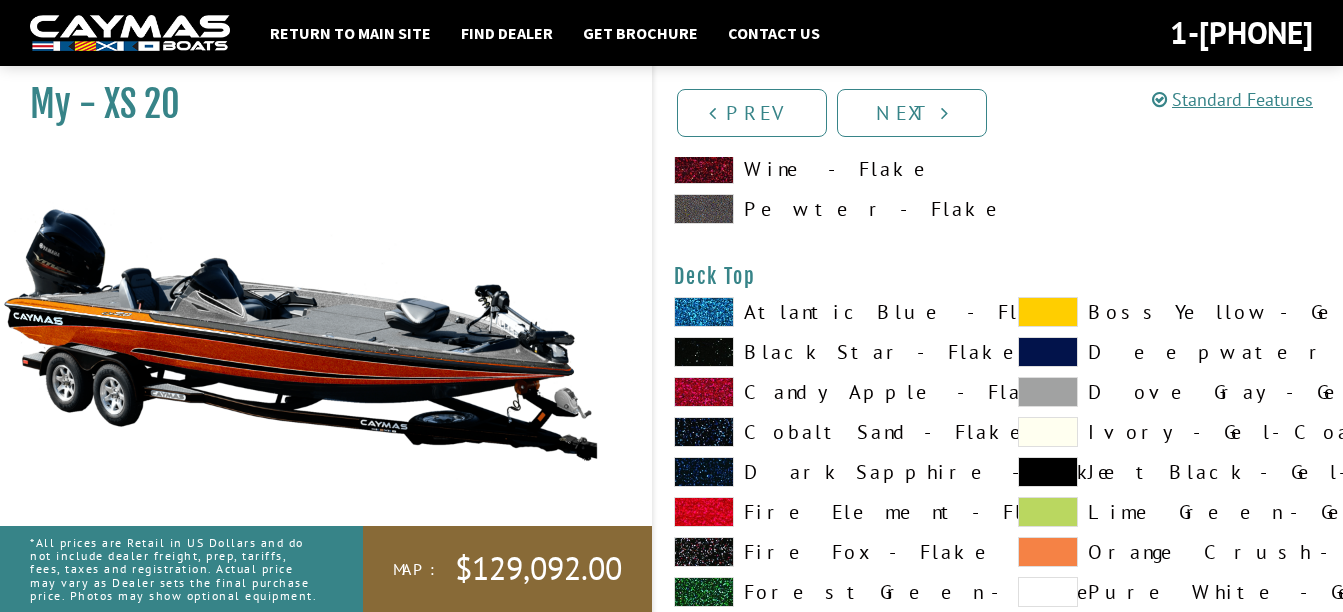 scroll, scrollTop: 2500, scrollLeft: 0, axis: vertical 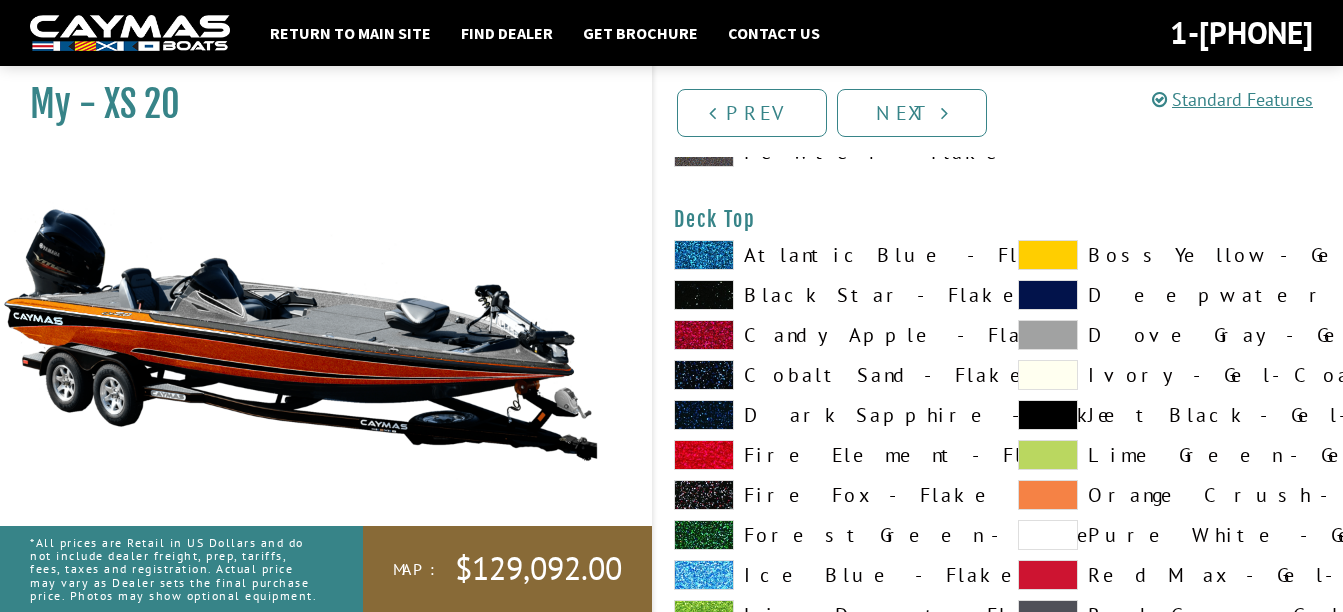 click at bounding box center [704, 295] 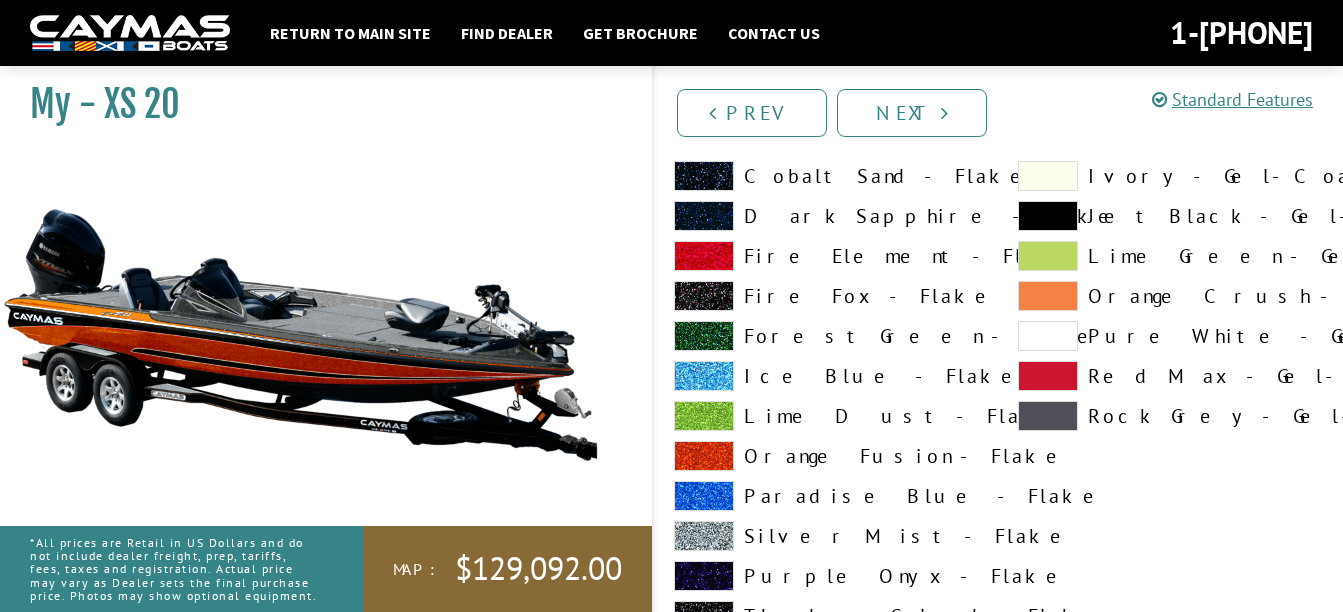 scroll, scrollTop: 2700, scrollLeft: 0, axis: vertical 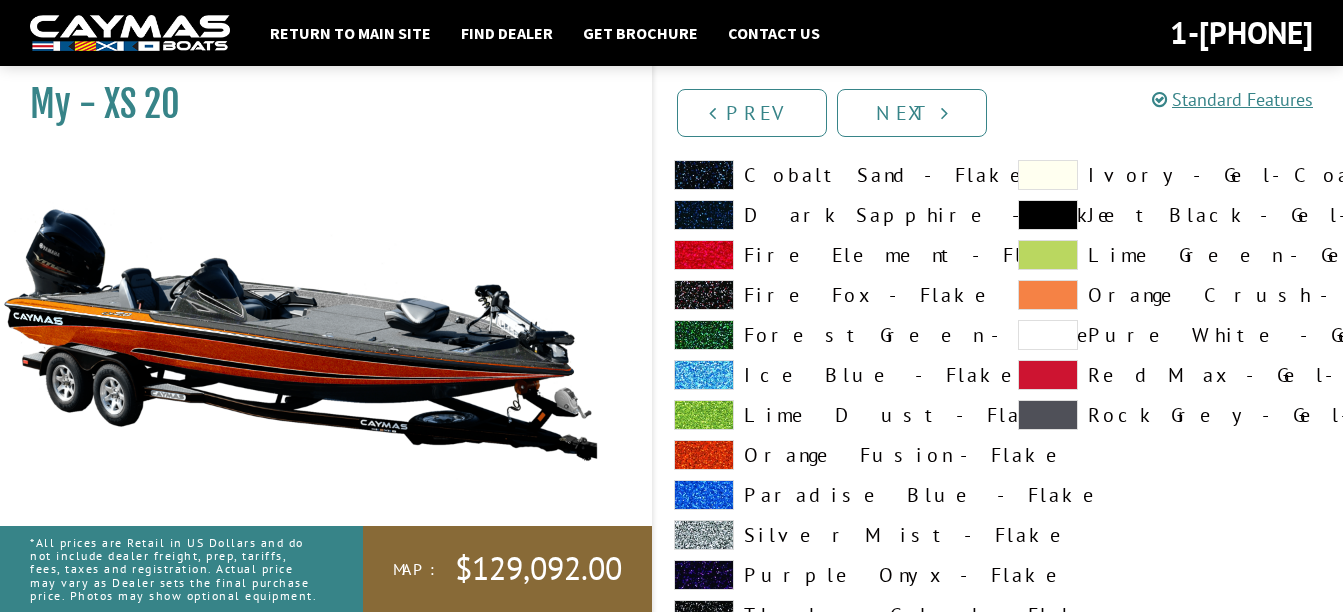 click at bounding box center (704, 455) 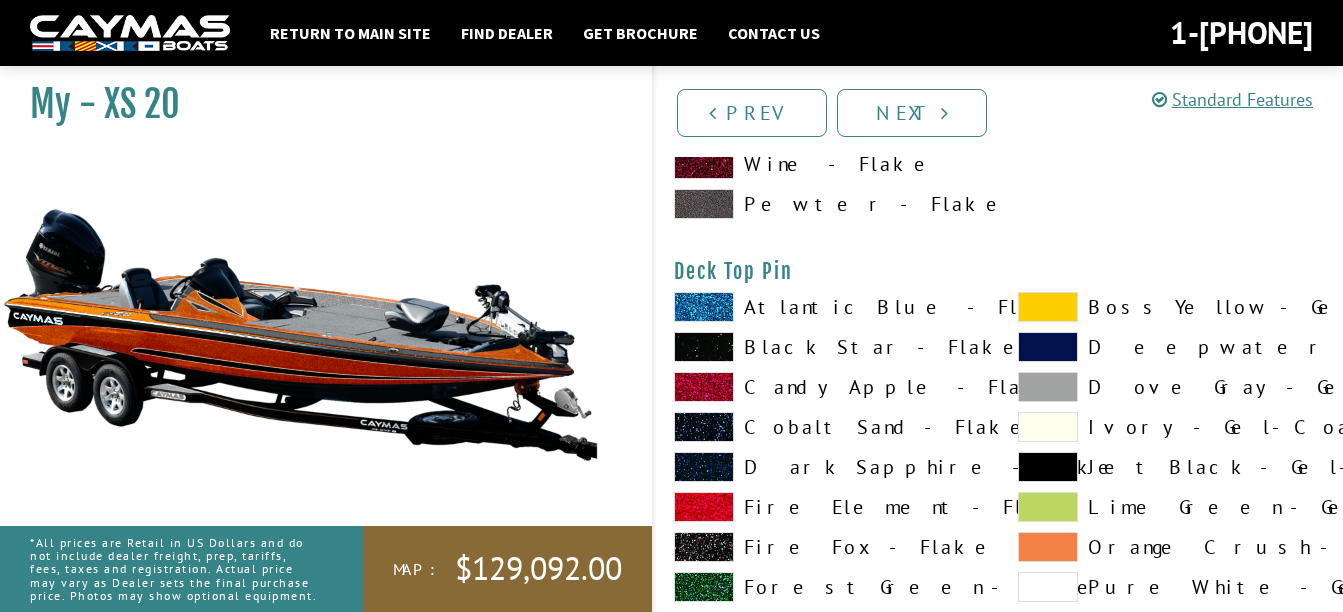 scroll, scrollTop: 3300, scrollLeft: 0, axis: vertical 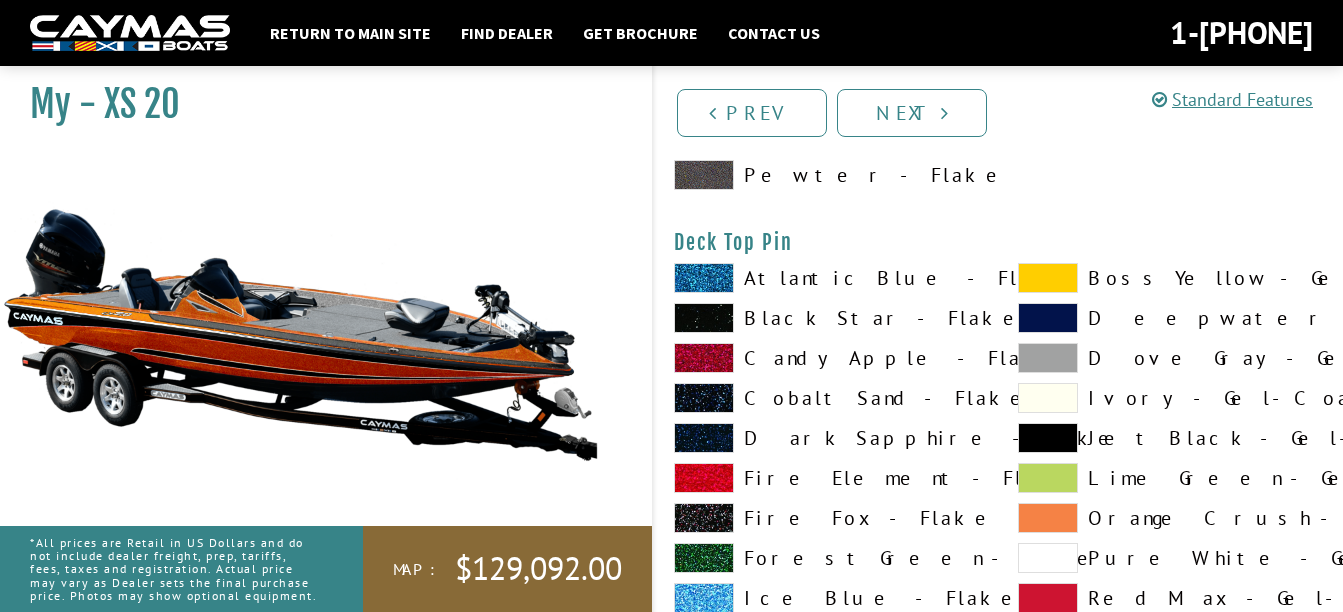 click at bounding box center [704, 318] 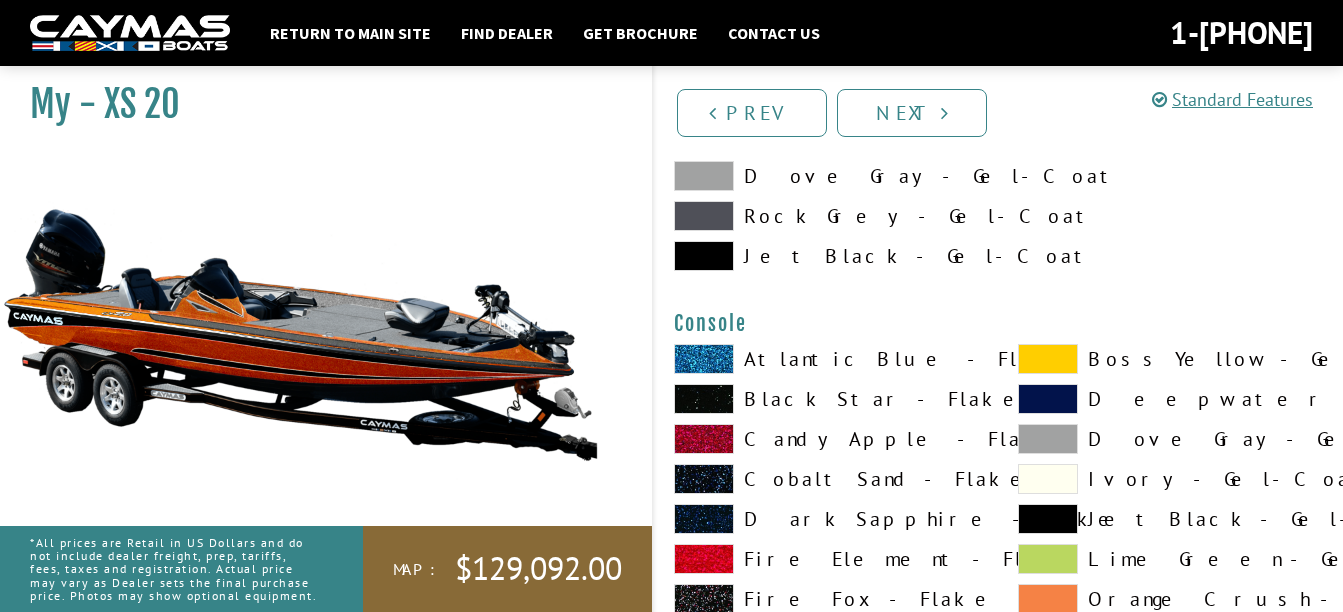 scroll, scrollTop: 4300, scrollLeft: 0, axis: vertical 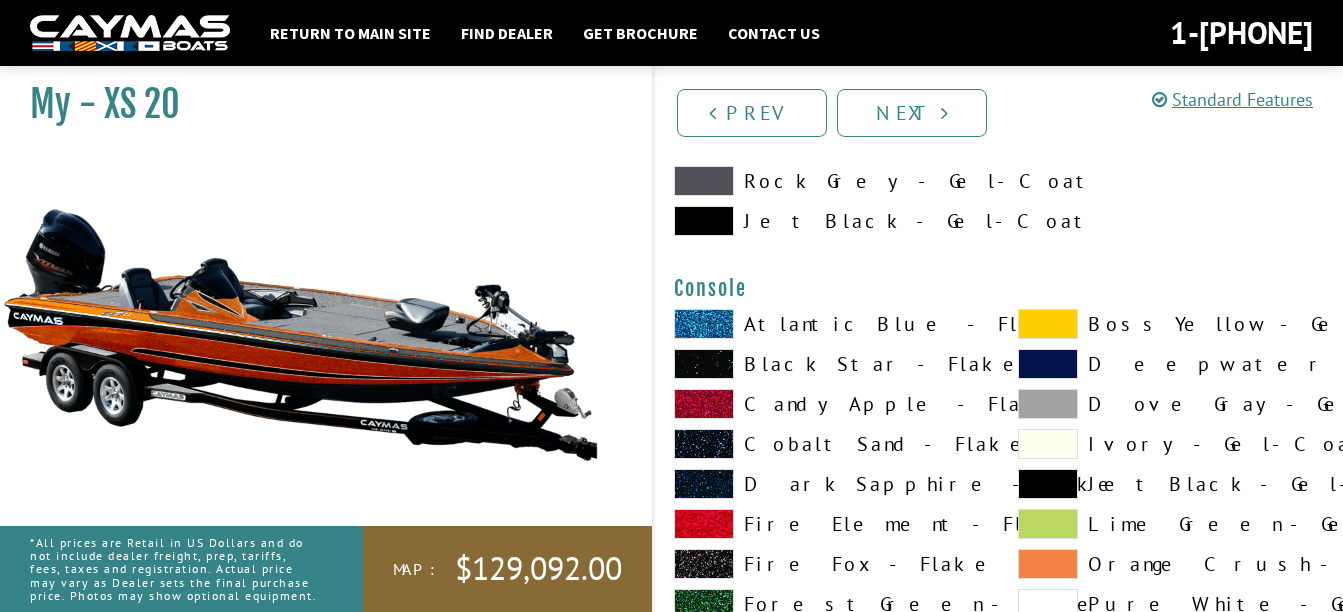 click at bounding box center (704, 364) 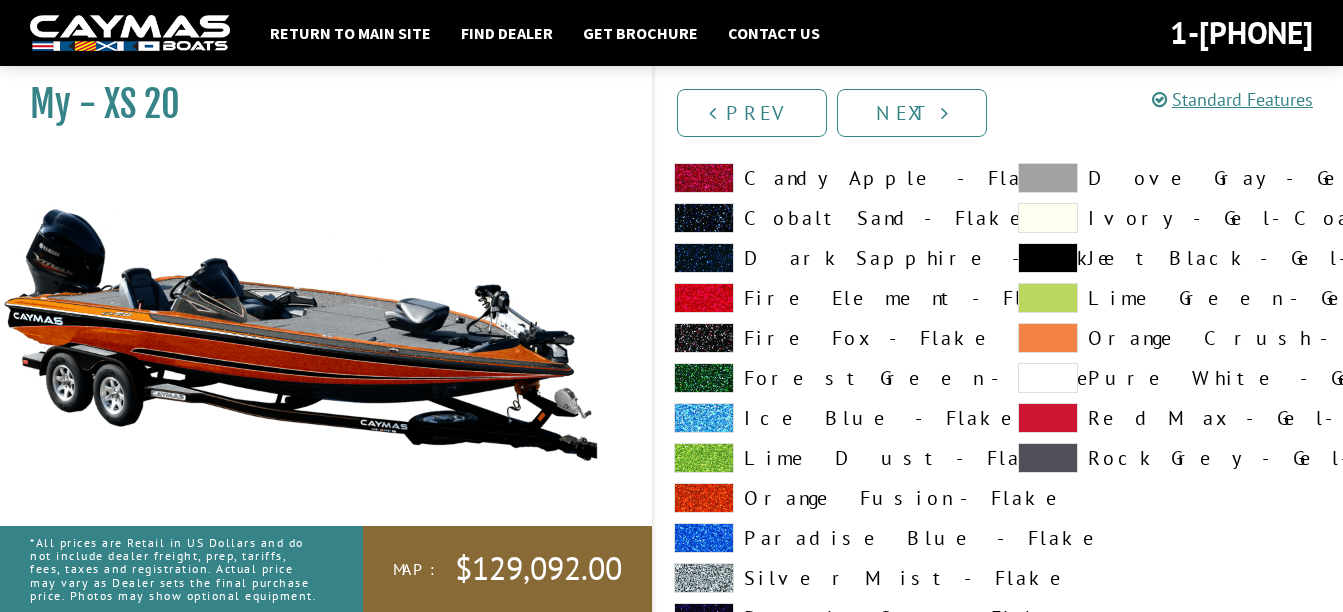 scroll, scrollTop: 4600, scrollLeft: 0, axis: vertical 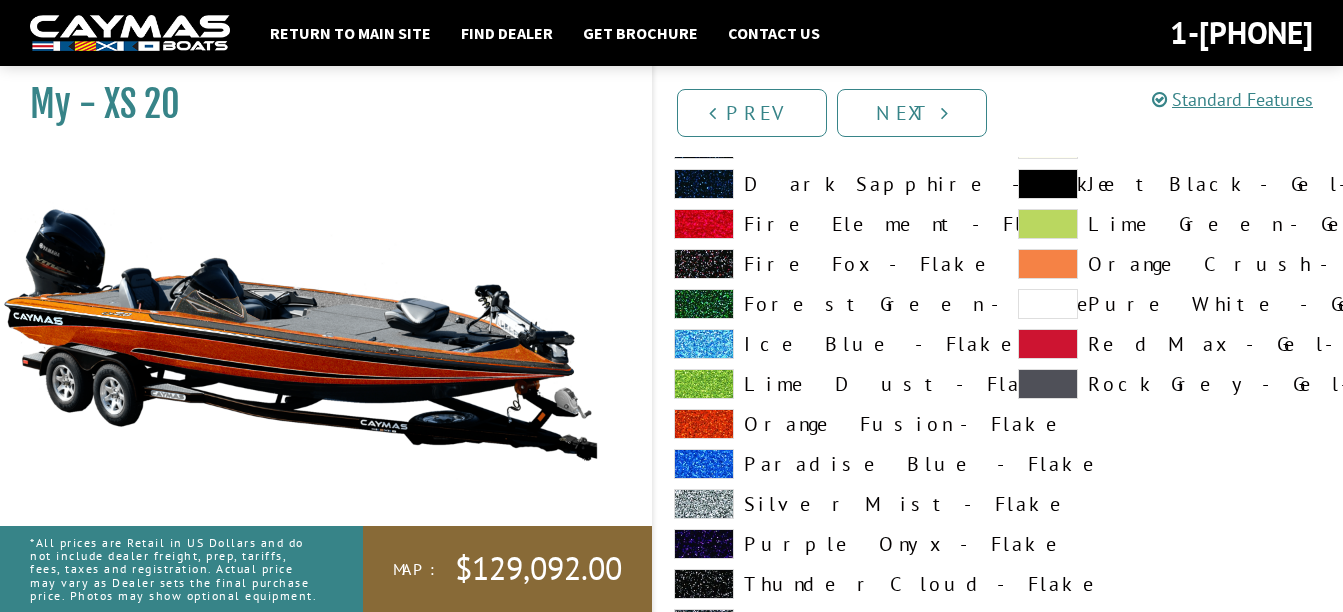 click at bounding box center (704, 424) 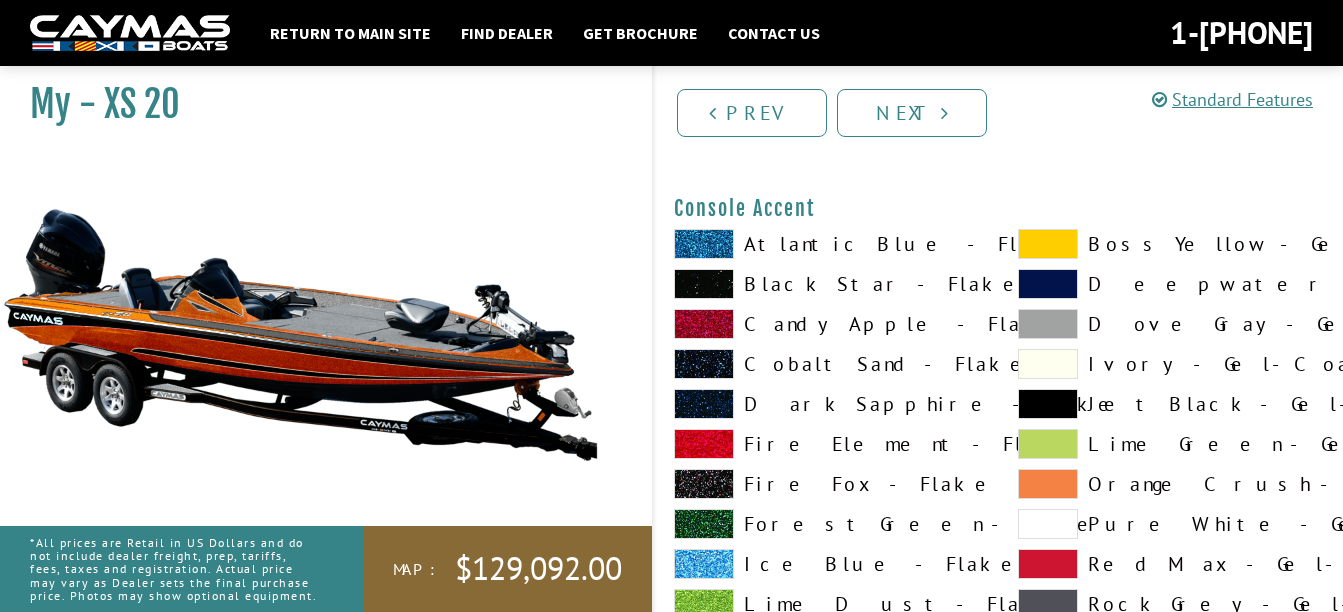 scroll, scrollTop: 5200, scrollLeft: 0, axis: vertical 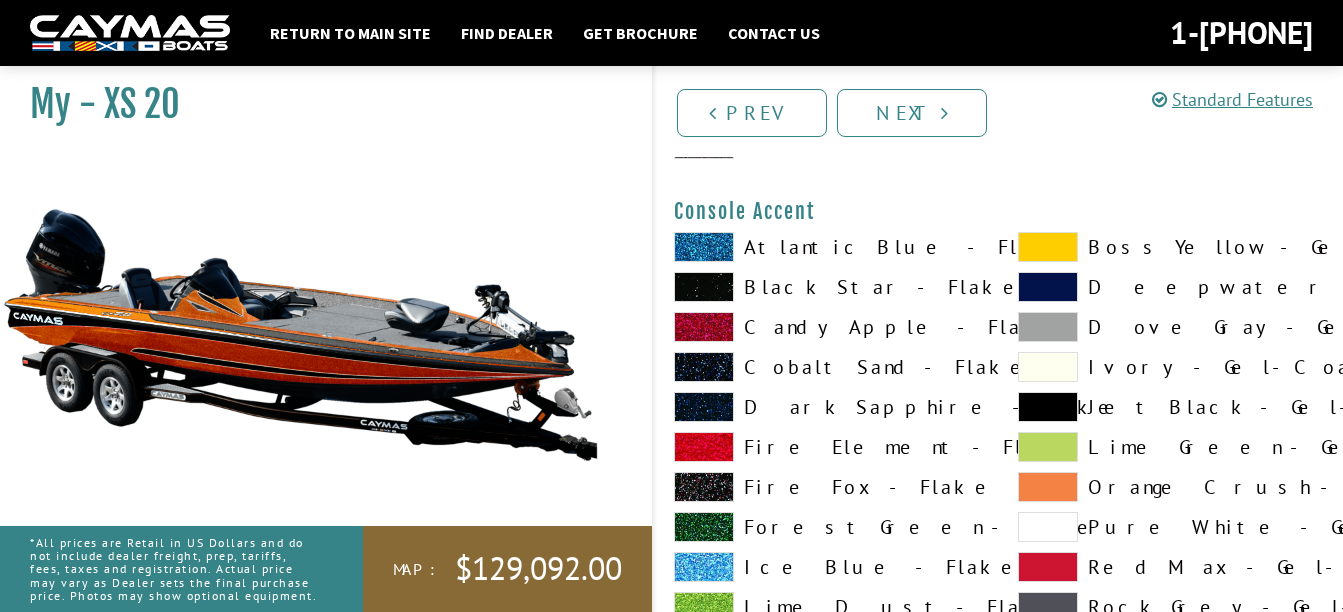 click at bounding box center (704, 287) 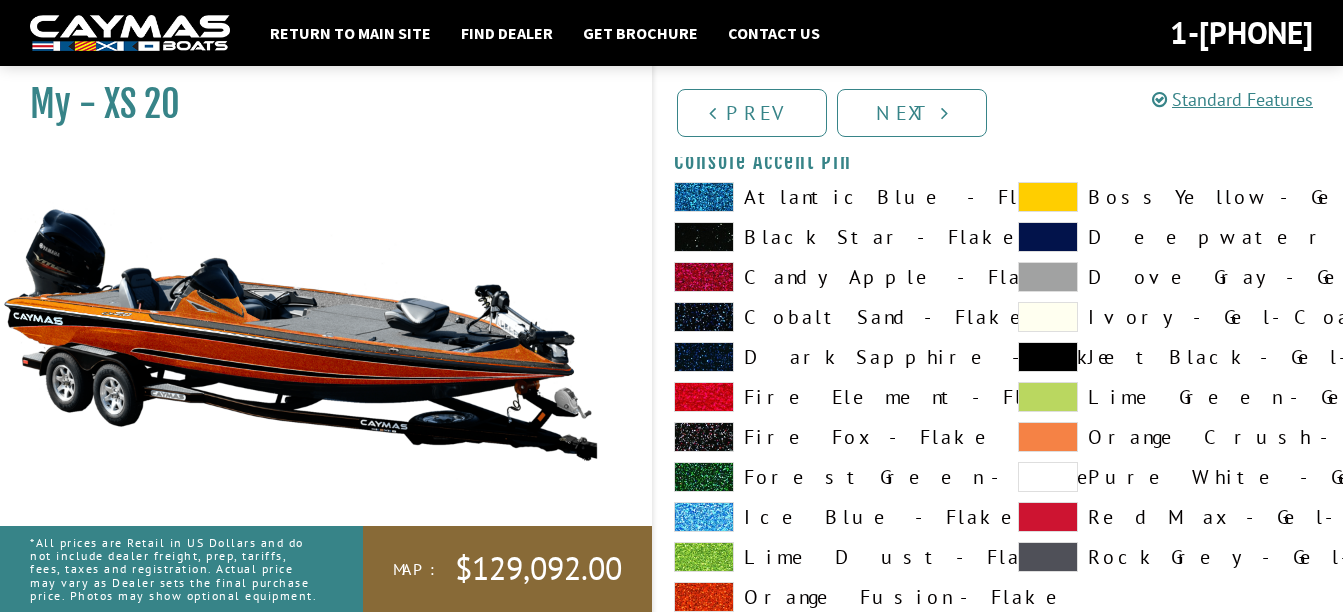 scroll, scrollTop: 6100, scrollLeft: 0, axis: vertical 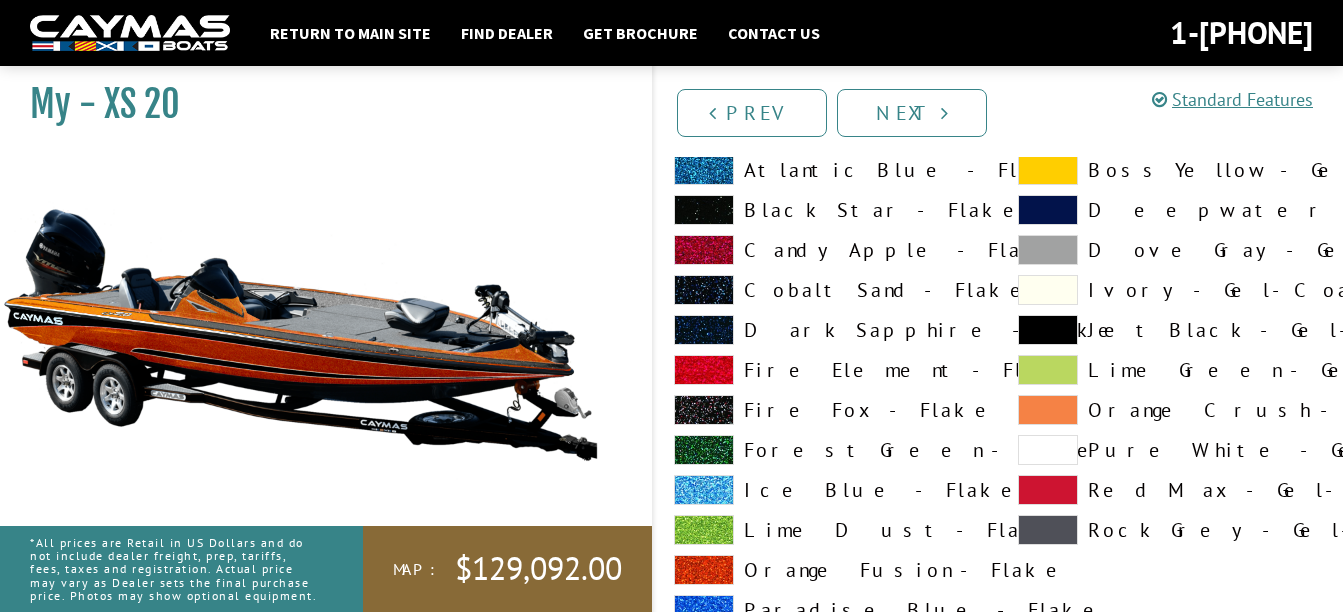 click at bounding box center (704, 210) 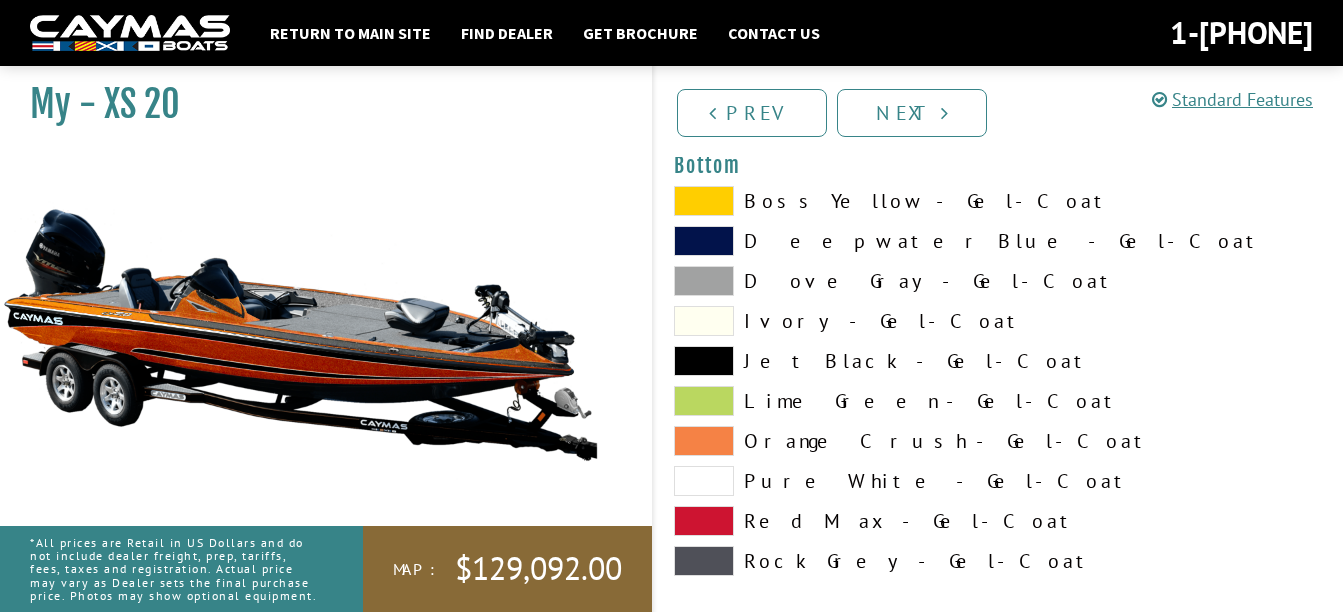 scroll, scrollTop: 6900, scrollLeft: 0, axis: vertical 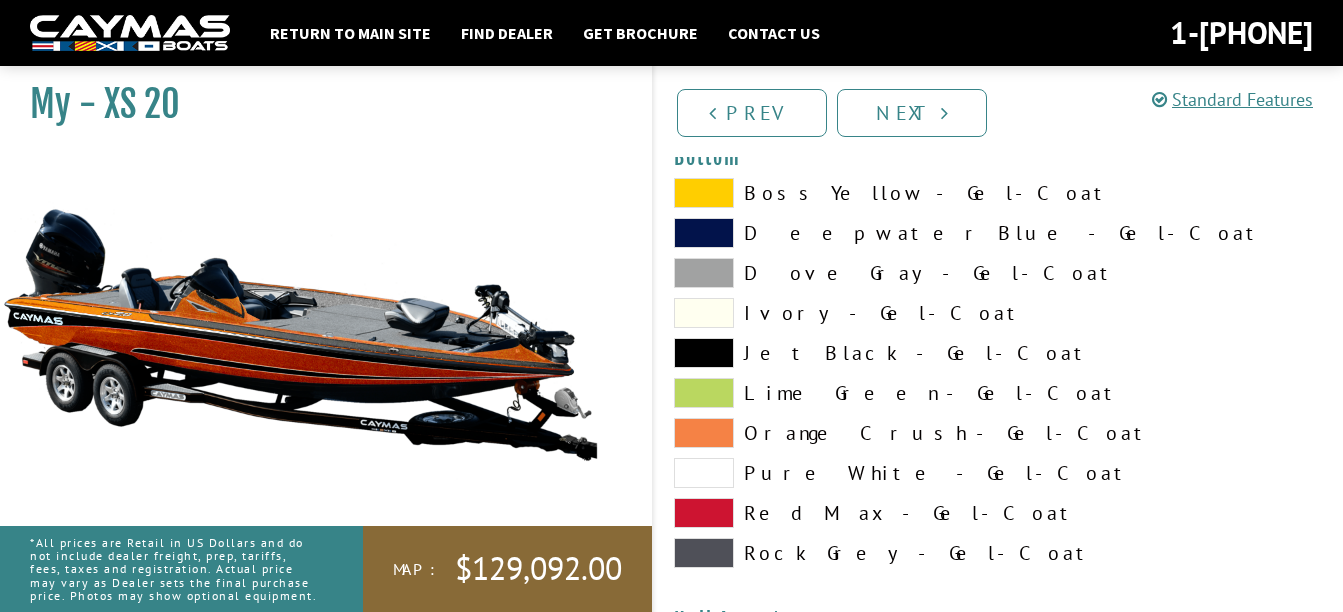 click at bounding box center [704, 353] 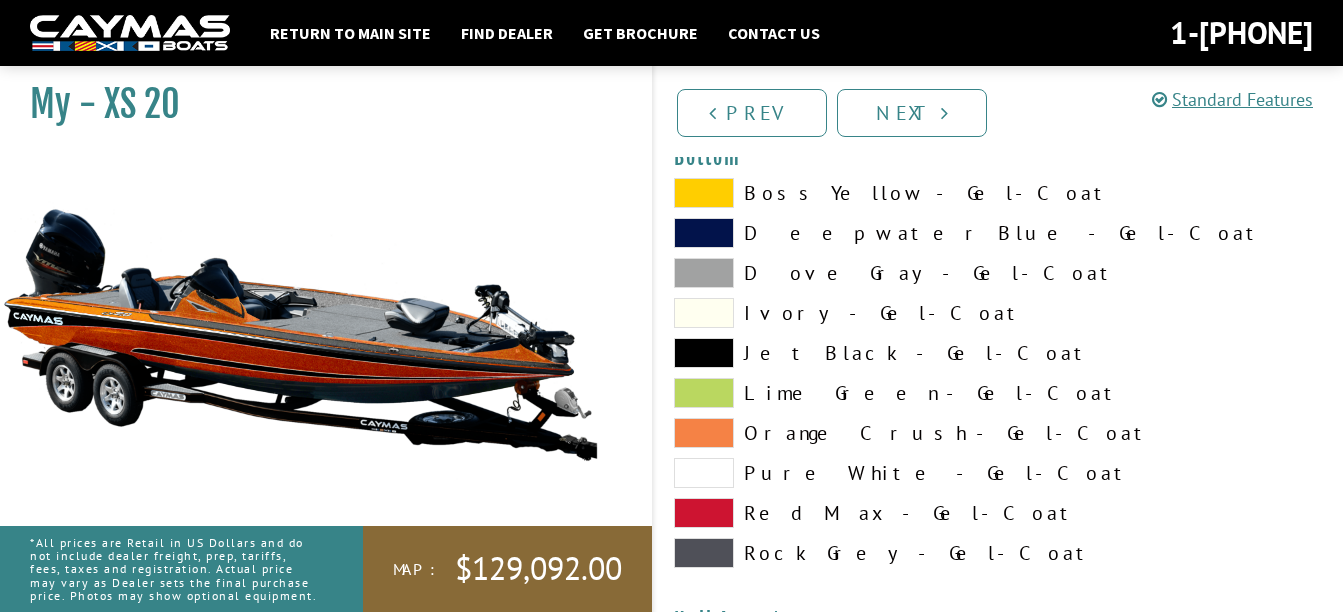 click at bounding box center (704, 433) 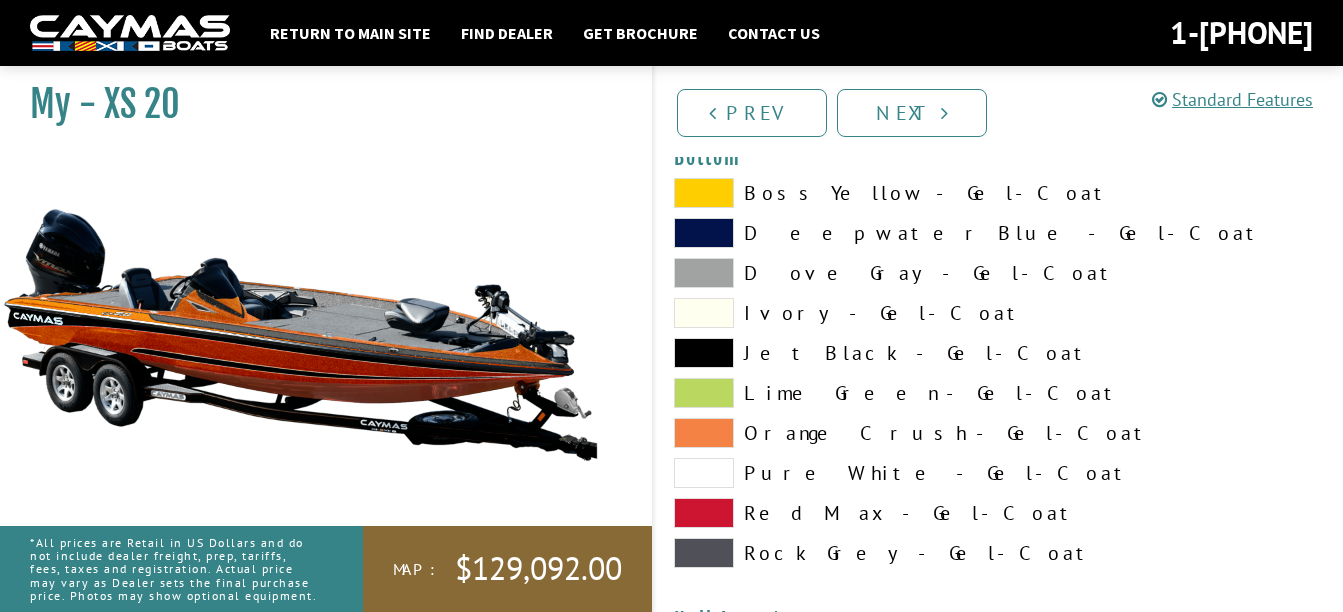 click at bounding box center (704, 273) 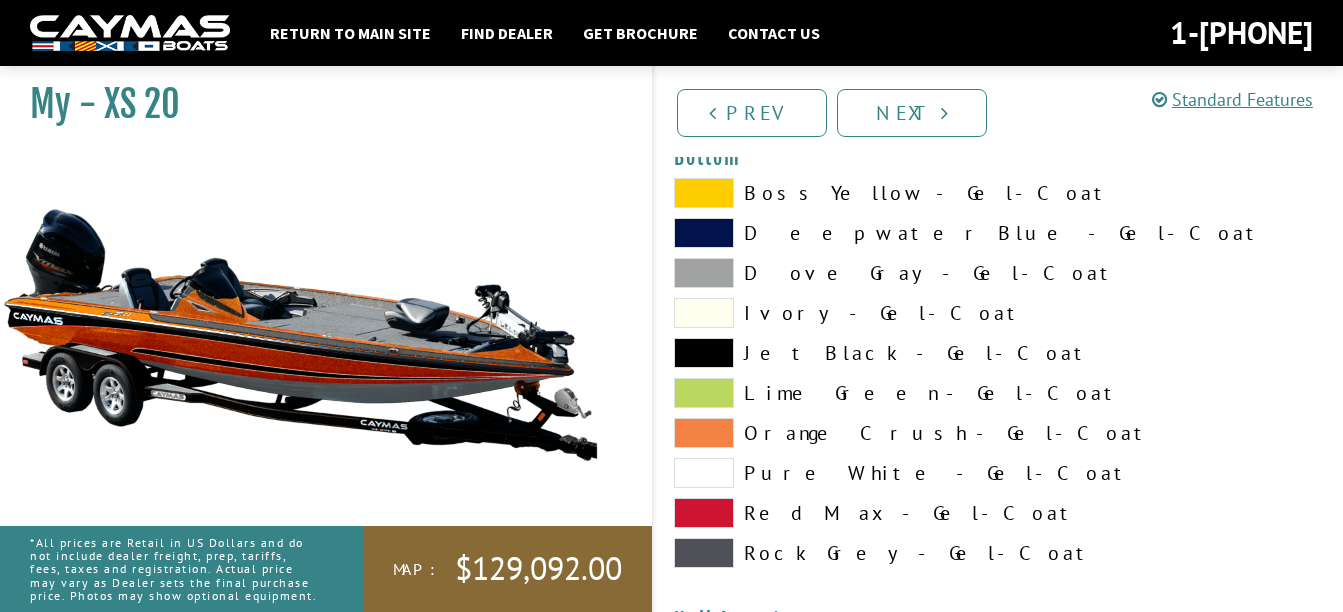 click at bounding box center [704, 353] 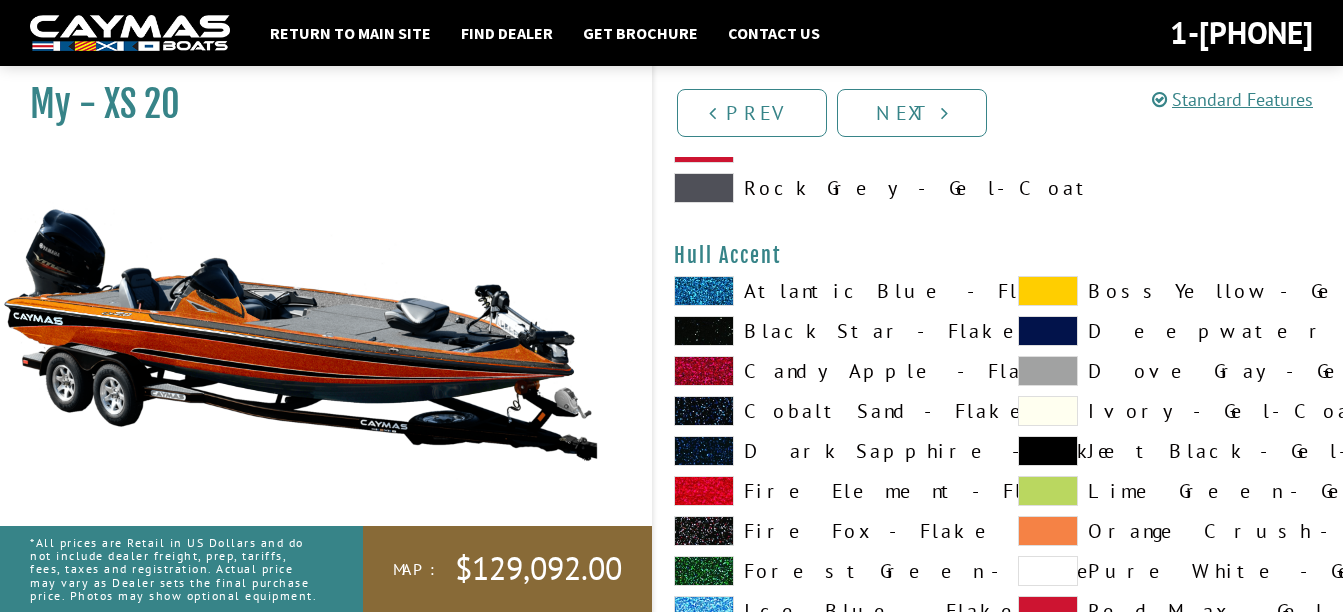 scroll, scrollTop: 7300, scrollLeft: 0, axis: vertical 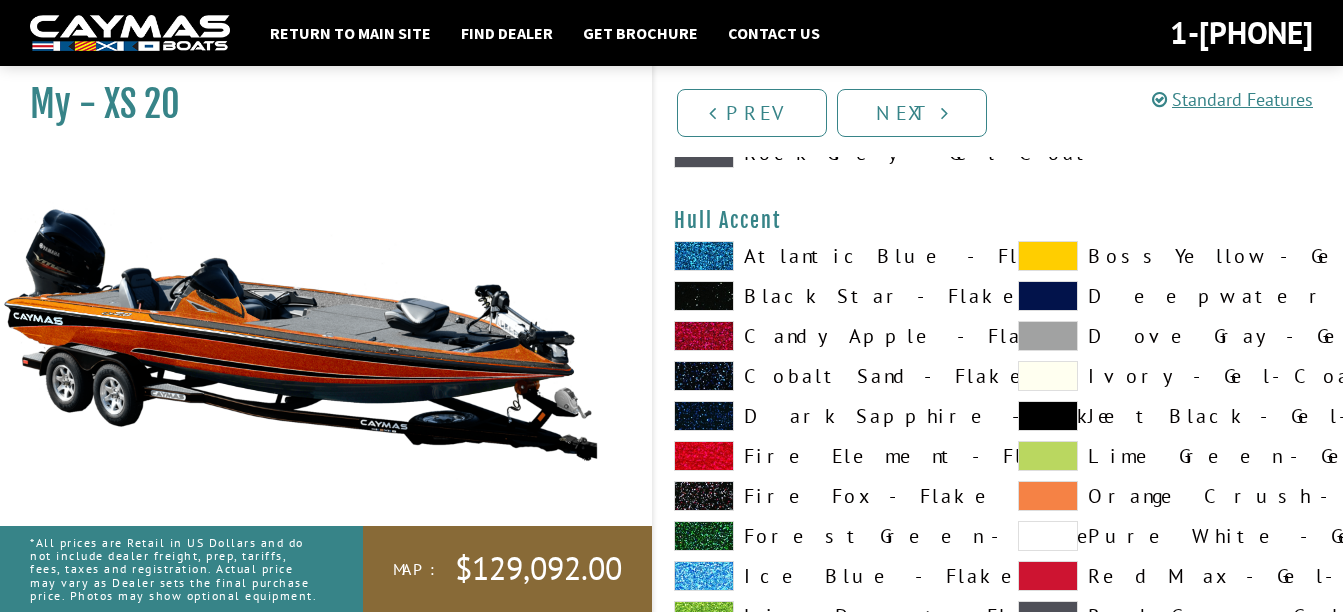 click at bounding box center (704, 296) 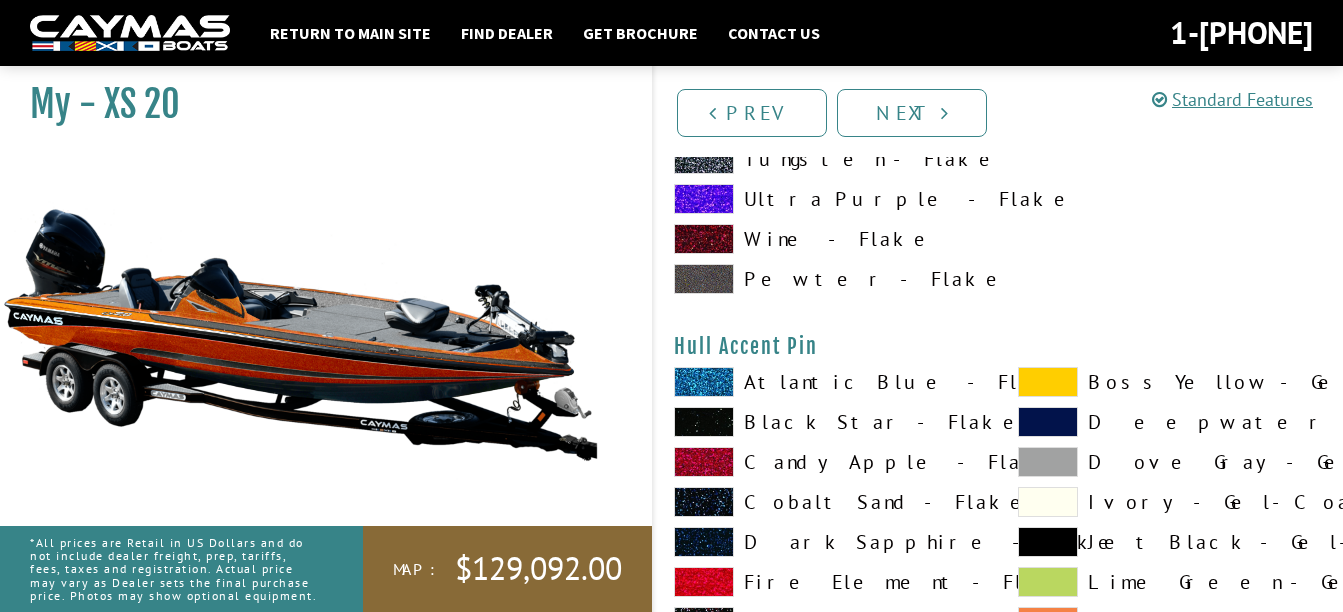 scroll, scrollTop: 8000, scrollLeft: 0, axis: vertical 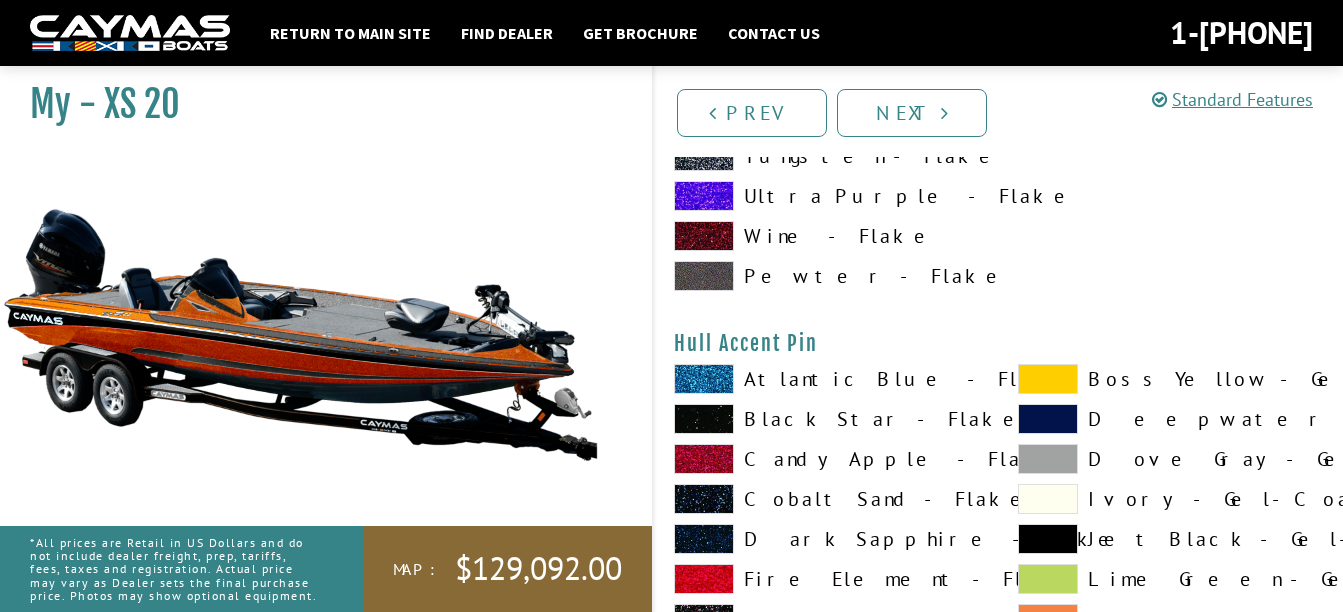 click at bounding box center (704, 419) 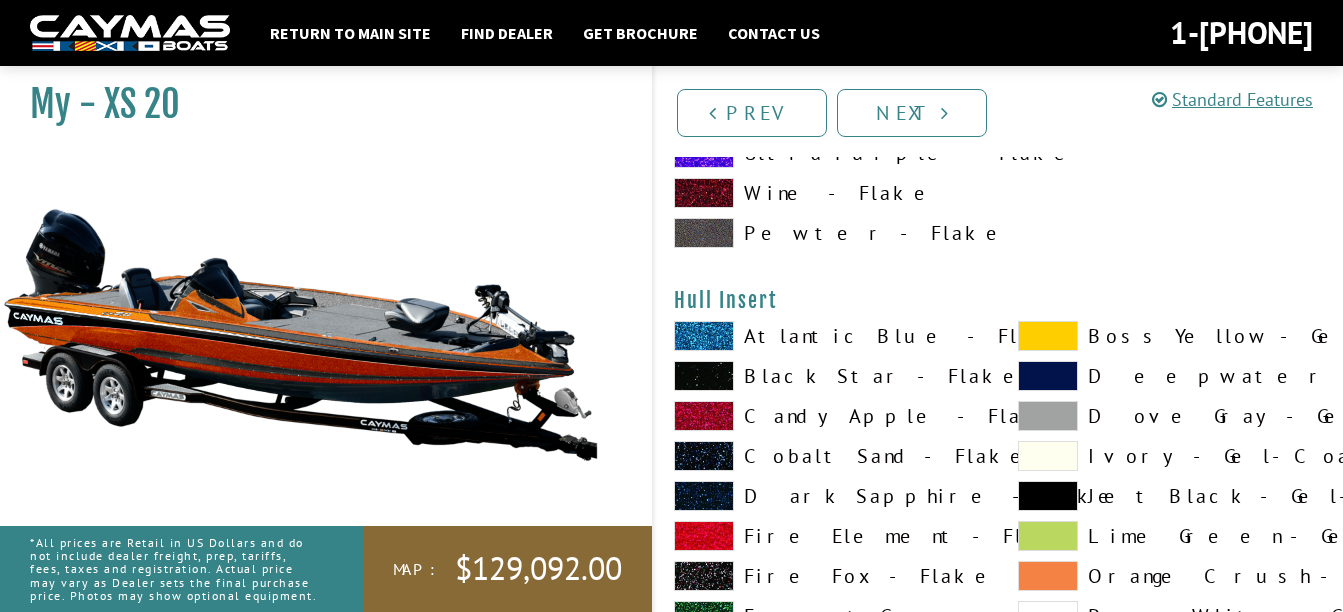 scroll, scrollTop: 8900, scrollLeft: 0, axis: vertical 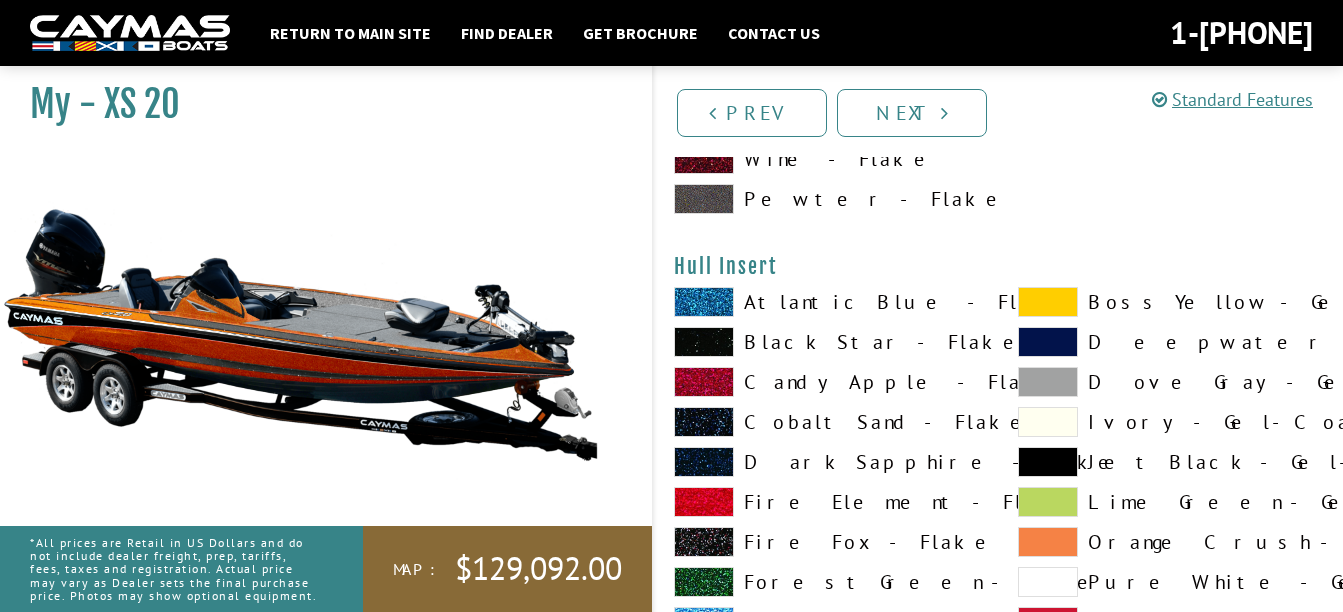 click at bounding box center [704, 342] 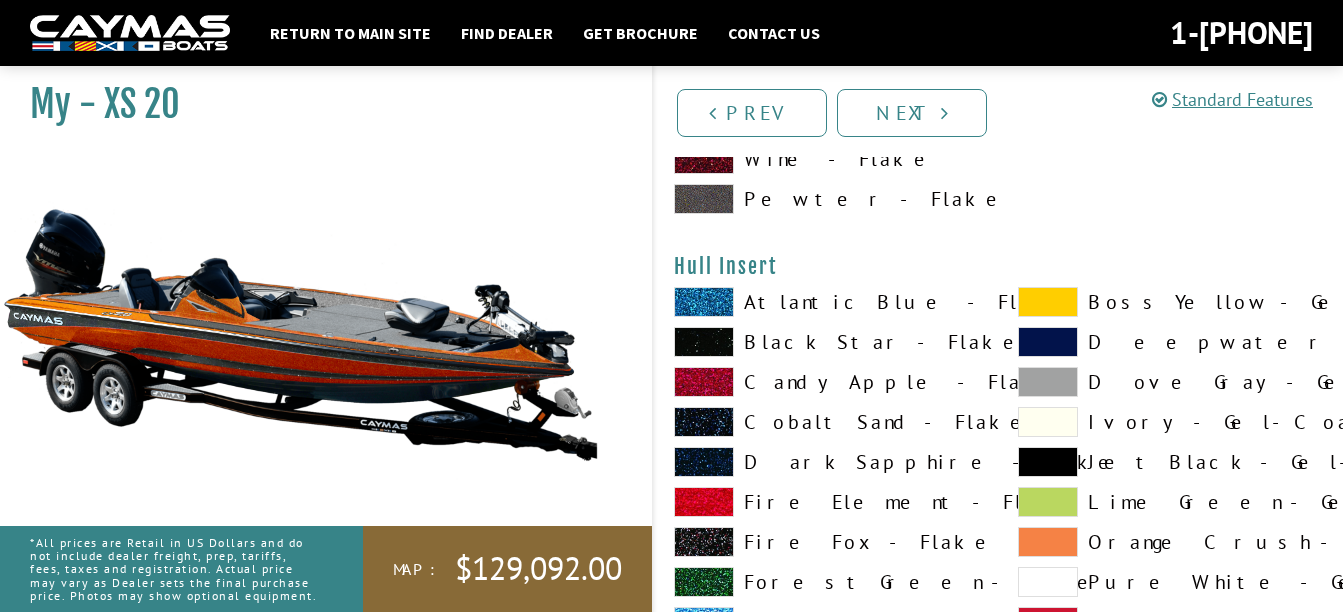 click at bounding box center (1048, 462) 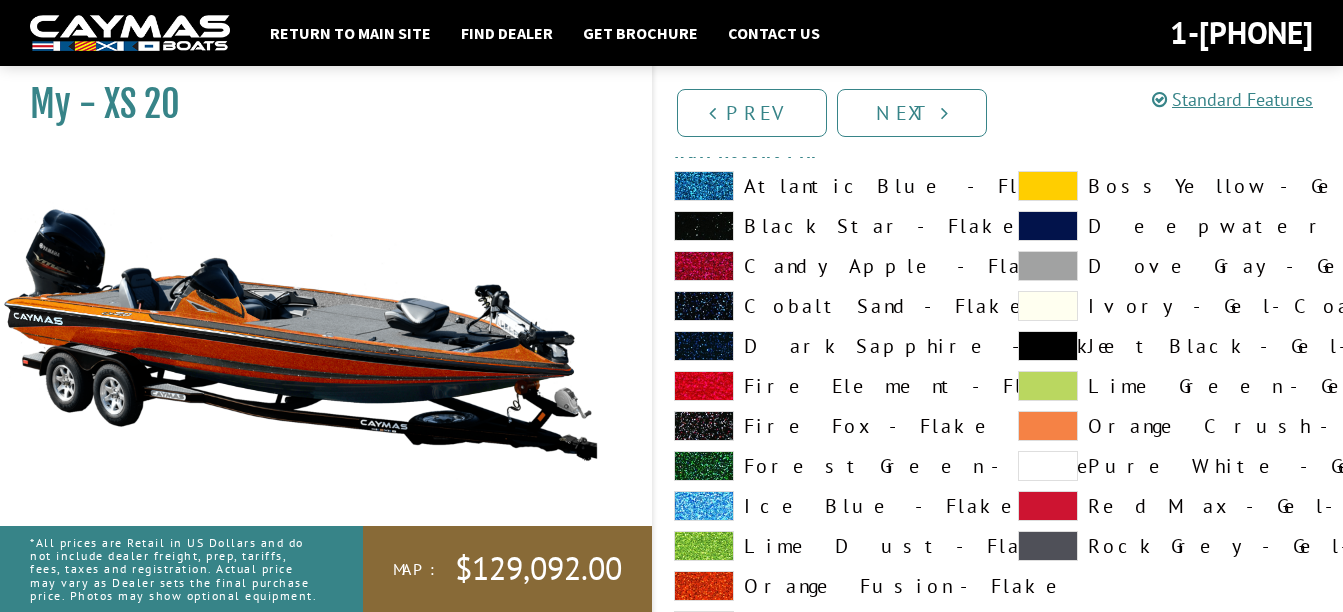 scroll, scrollTop: 8100, scrollLeft: 0, axis: vertical 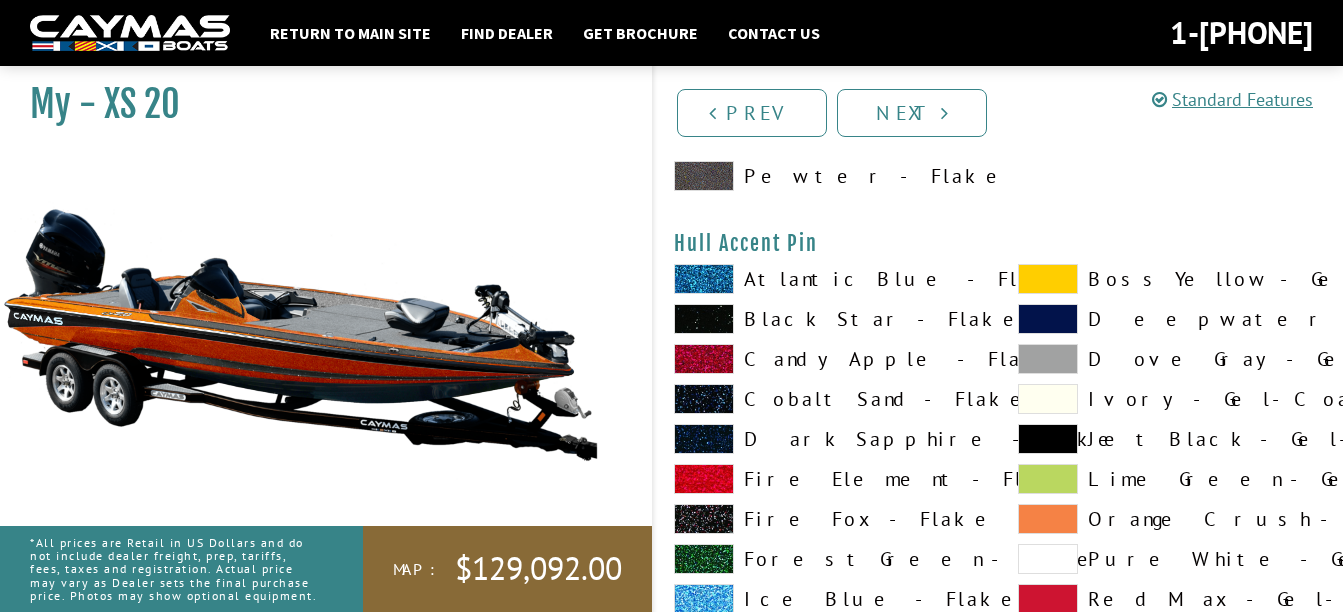 click at bounding box center [1048, 439] 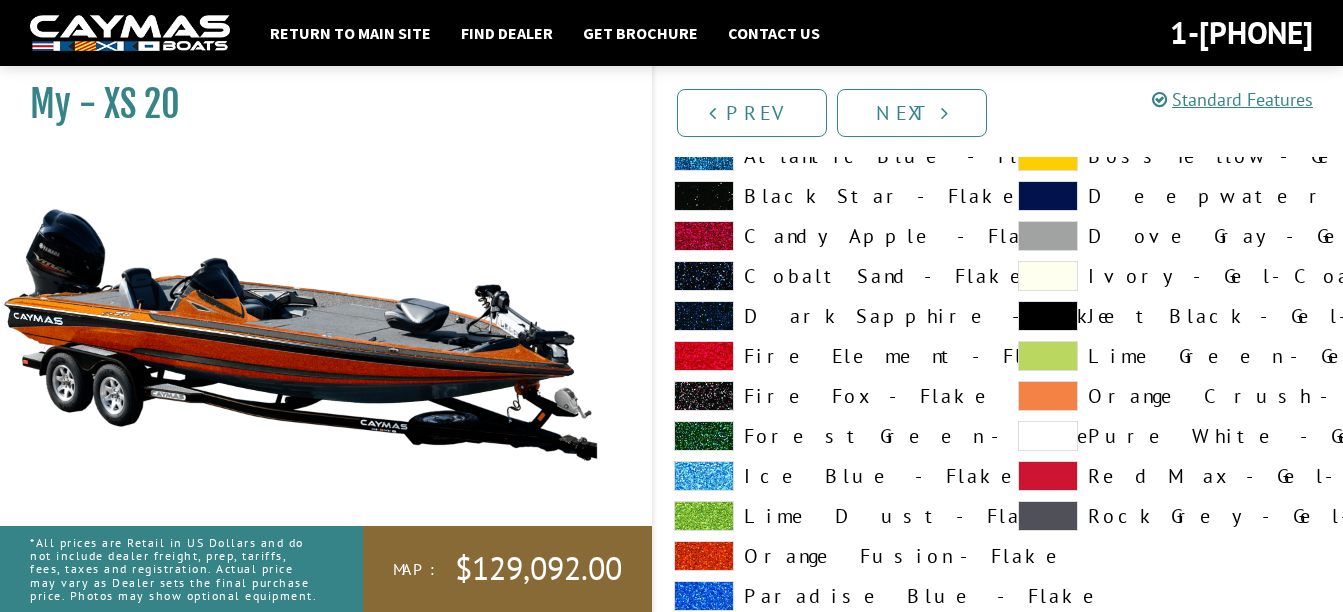 scroll, scrollTop: 7300, scrollLeft: 0, axis: vertical 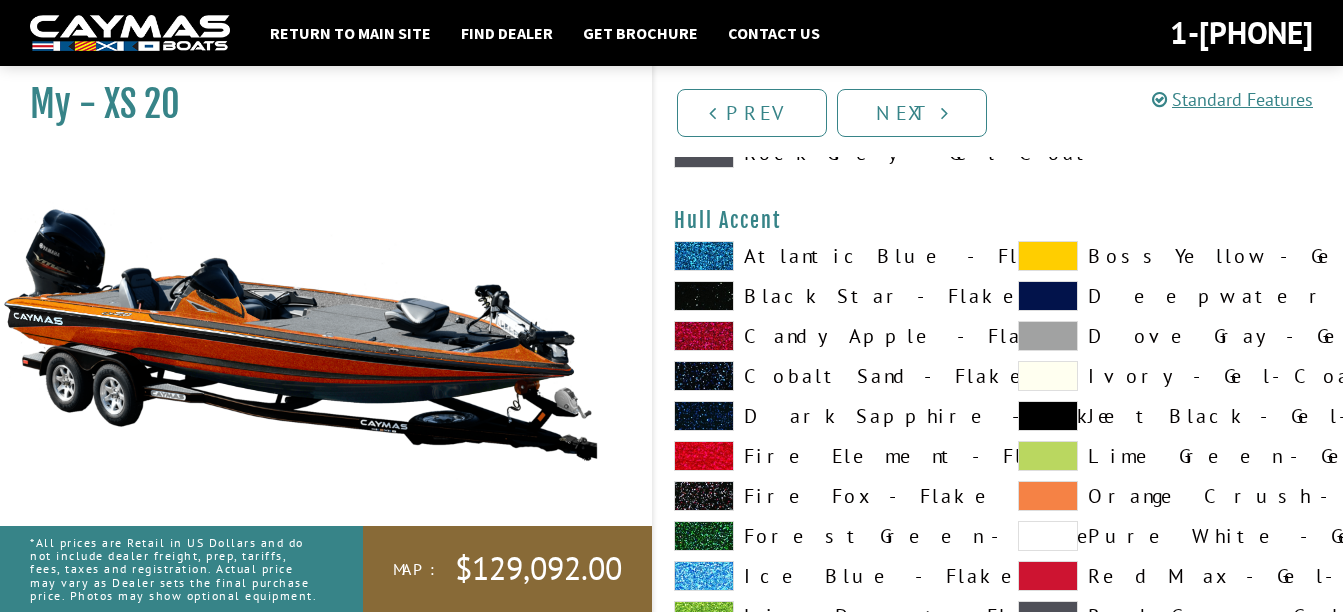 click at bounding box center [1048, 416] 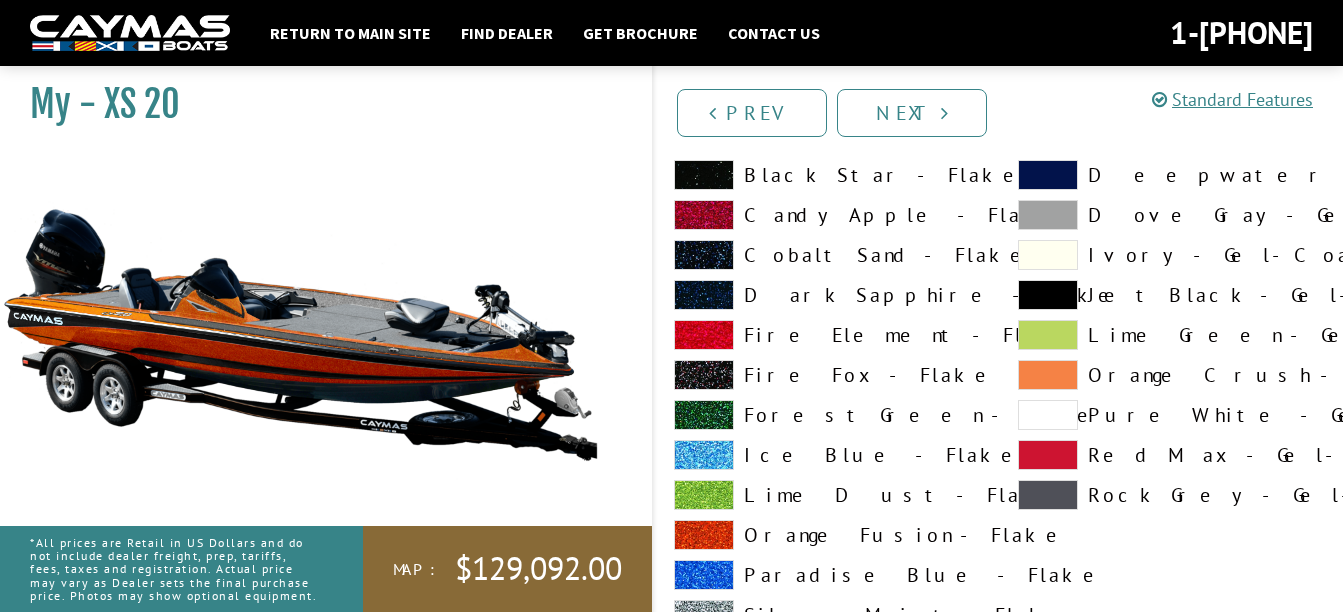 scroll, scrollTop: 6100, scrollLeft: 0, axis: vertical 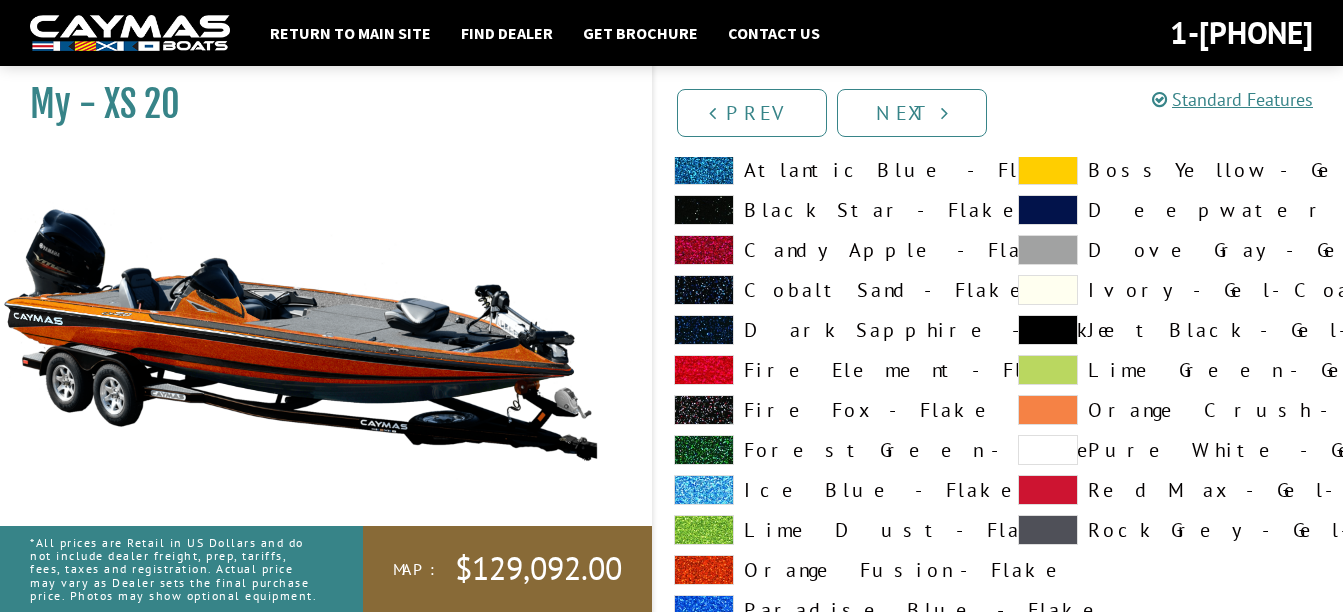 click at bounding box center [1048, 330] 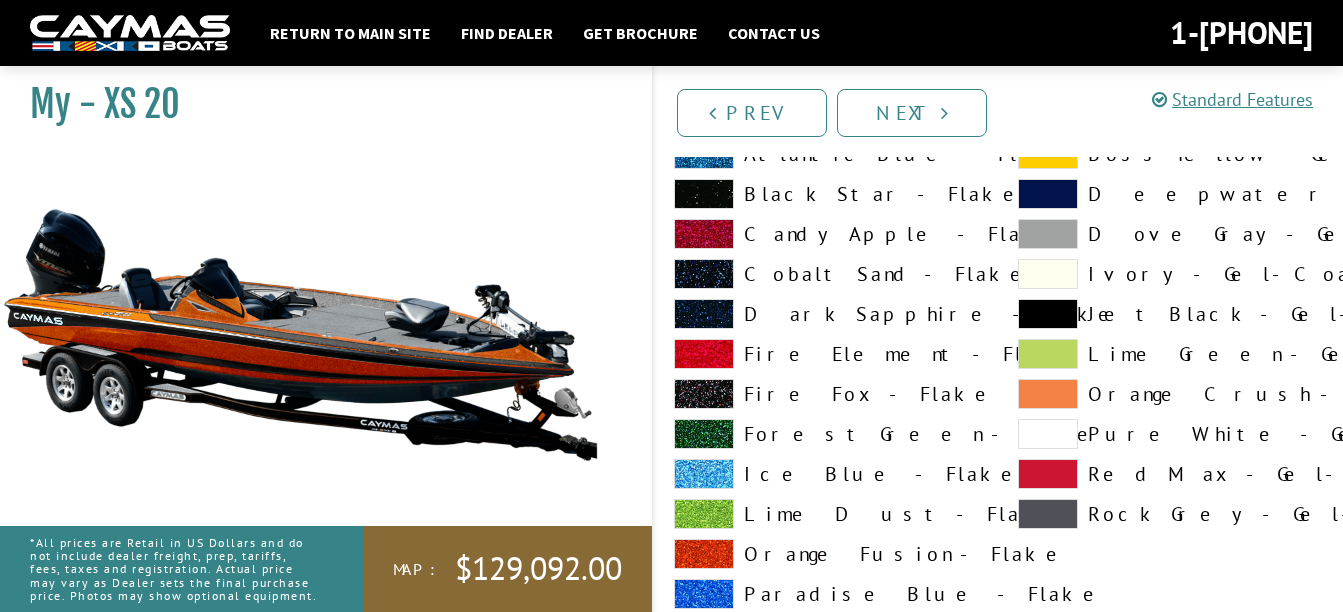 scroll, scrollTop: 5200, scrollLeft: 0, axis: vertical 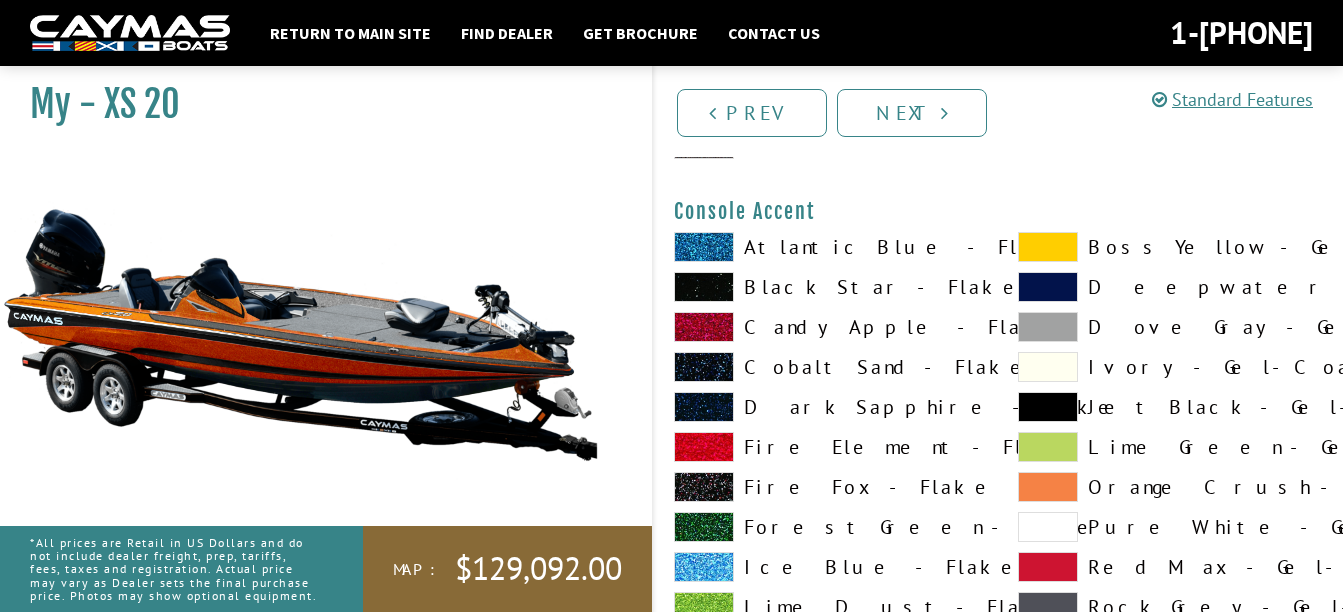 click at bounding box center (1048, 407) 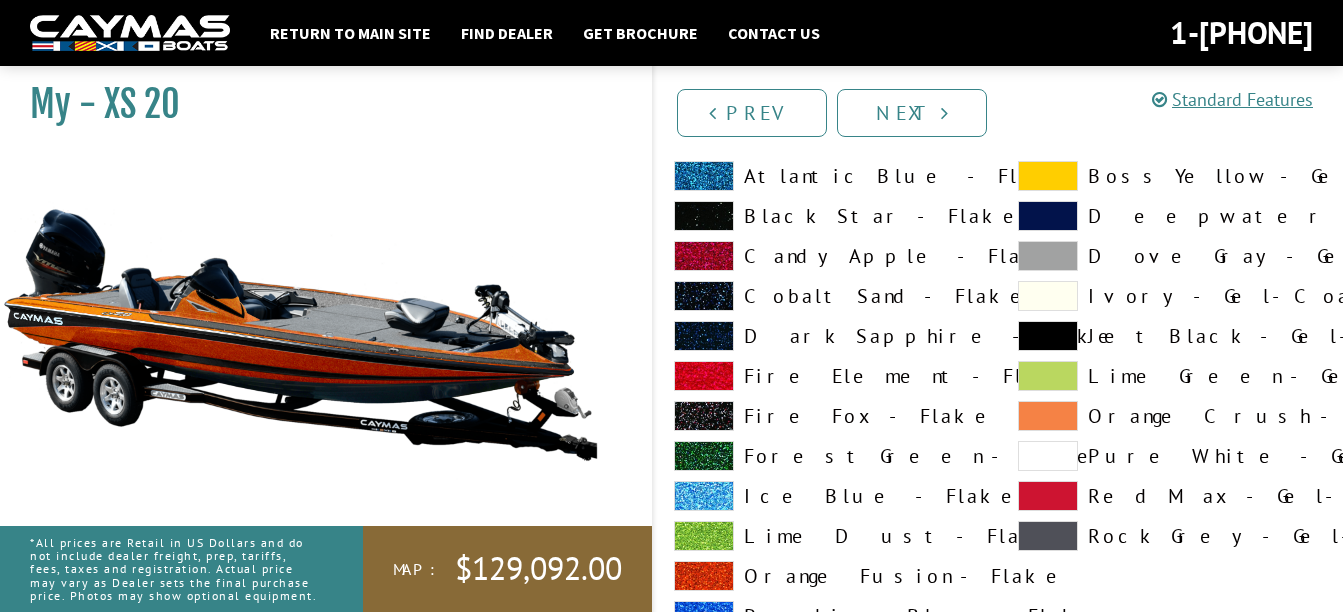 scroll, scrollTop: 4400, scrollLeft: 0, axis: vertical 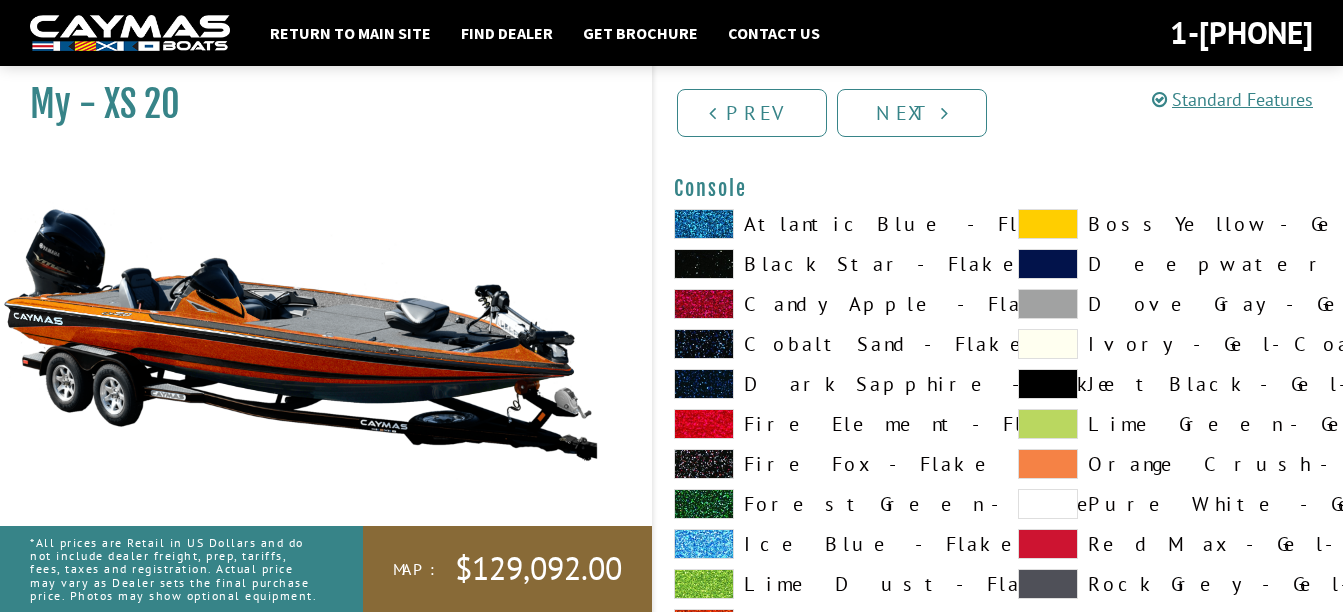 click at bounding box center (1048, 384) 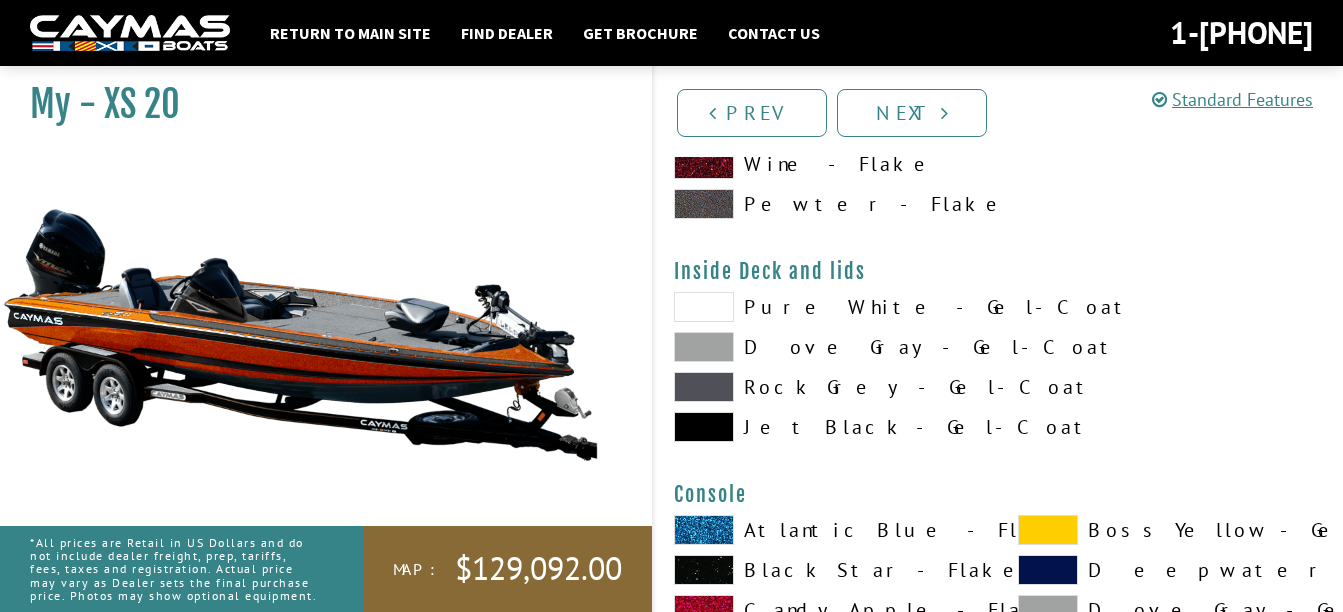 scroll, scrollTop: 4100, scrollLeft: 0, axis: vertical 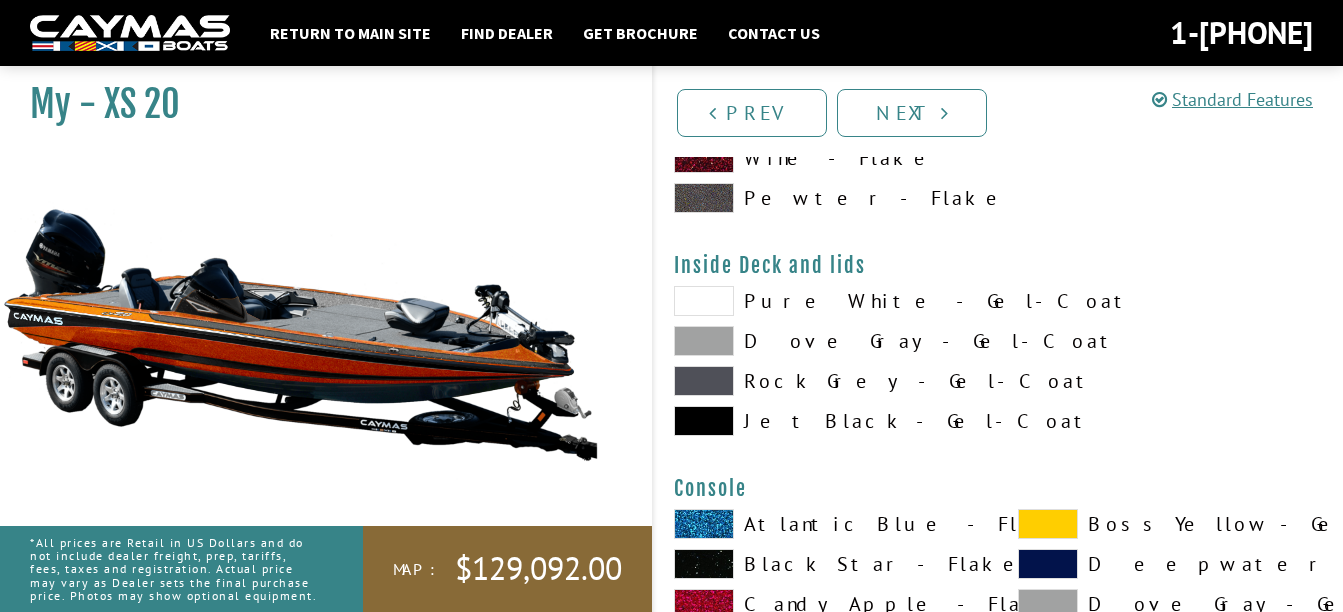 click at bounding box center [704, 421] 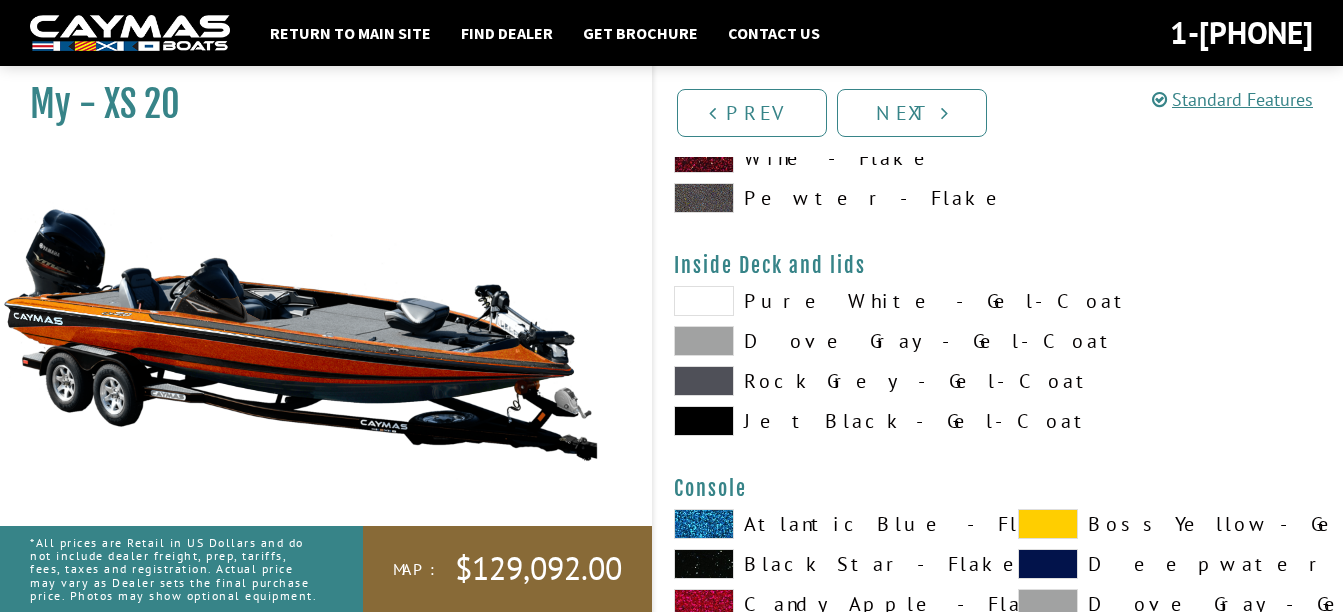 click at bounding box center [704, 301] 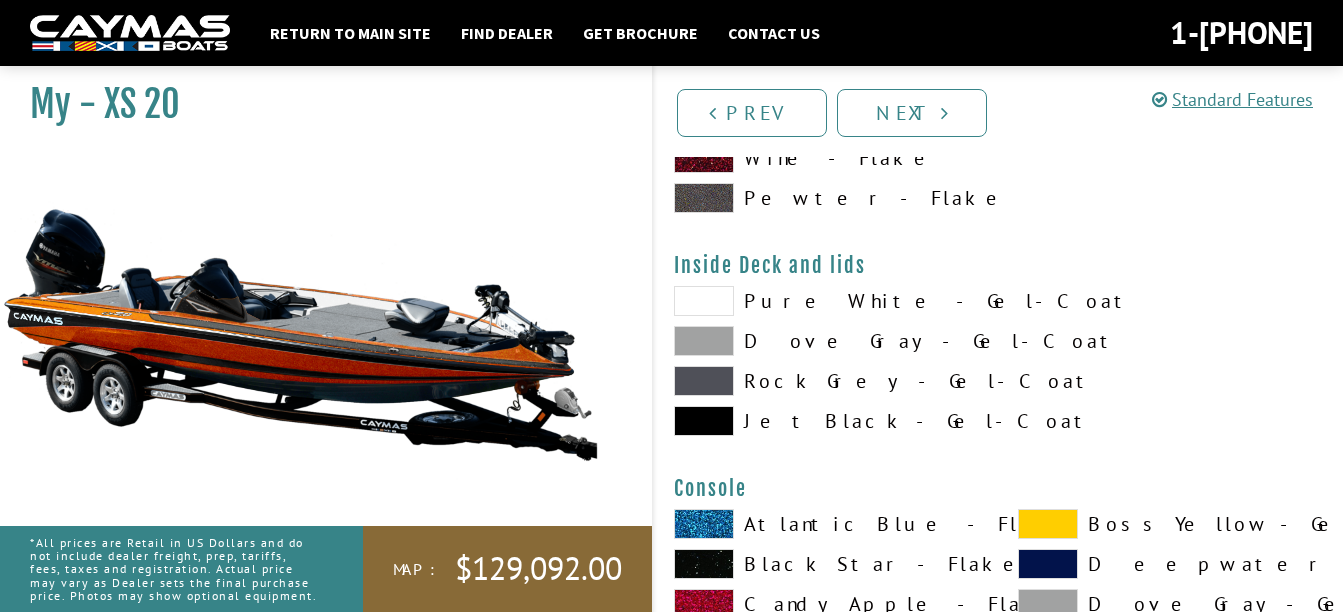 click at bounding box center [704, 421] 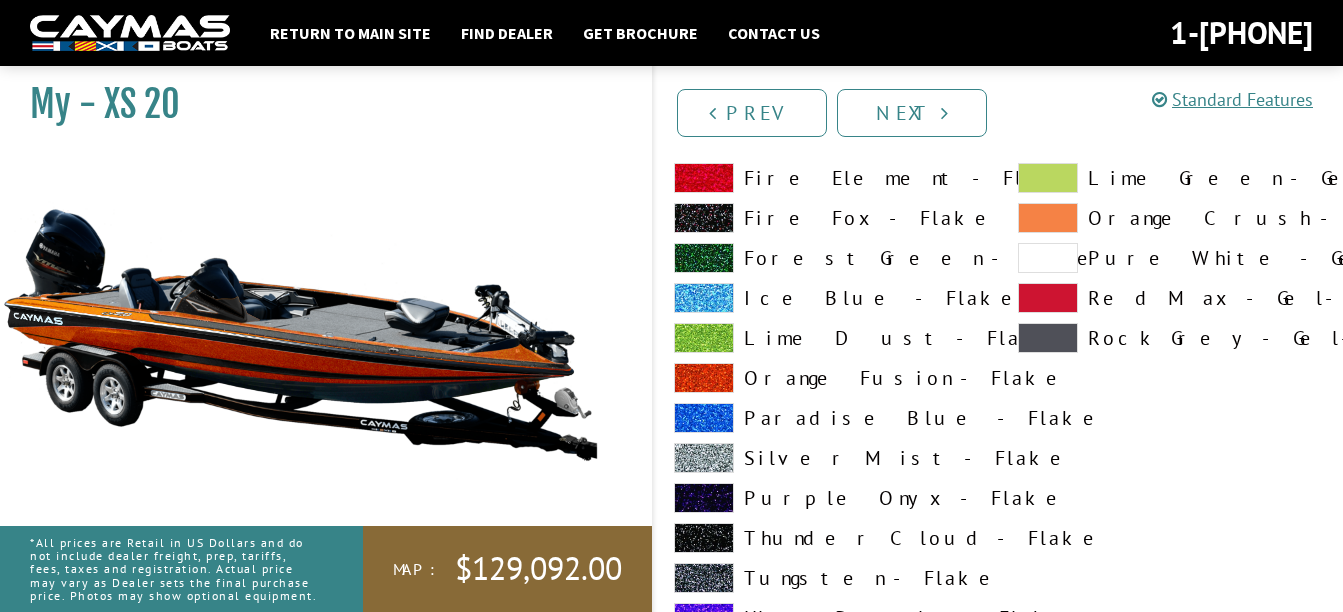 scroll, scrollTop: 3400, scrollLeft: 0, axis: vertical 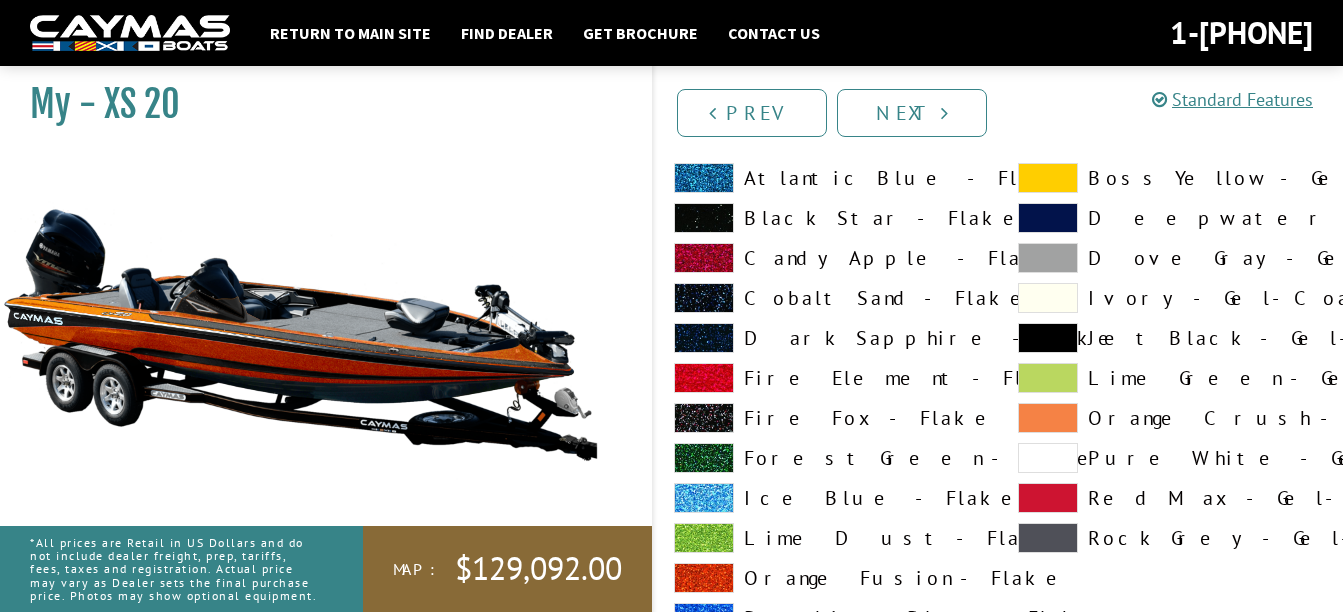 click at bounding box center (1048, 338) 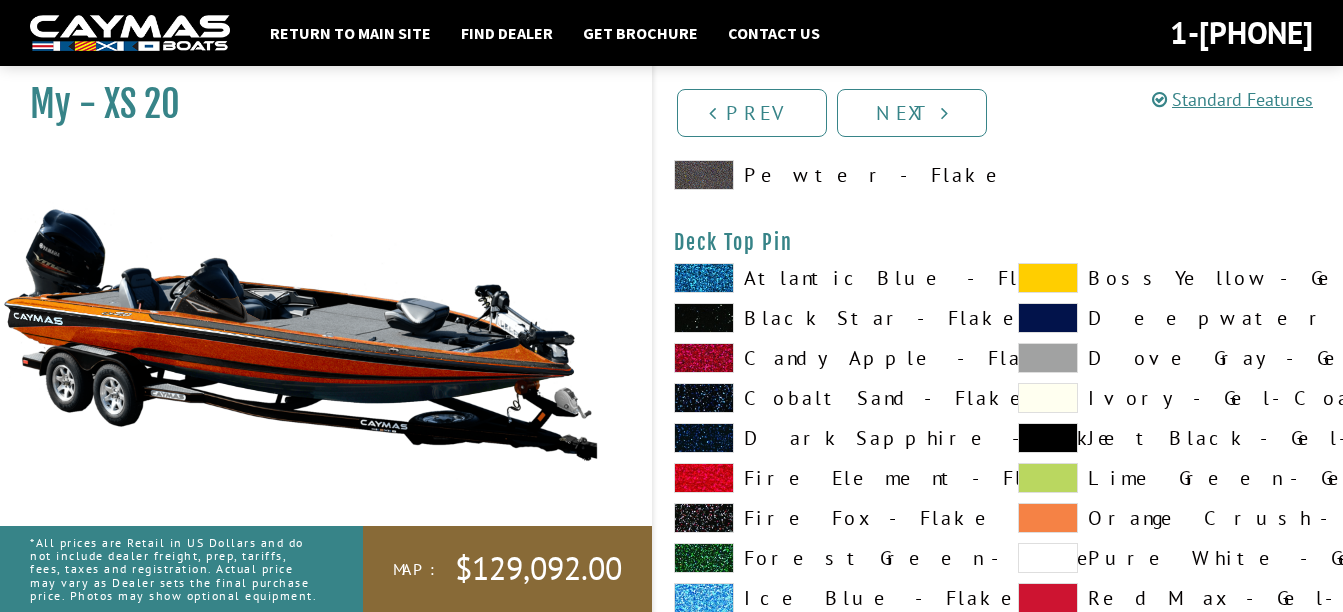 scroll, scrollTop: 3400, scrollLeft: 0, axis: vertical 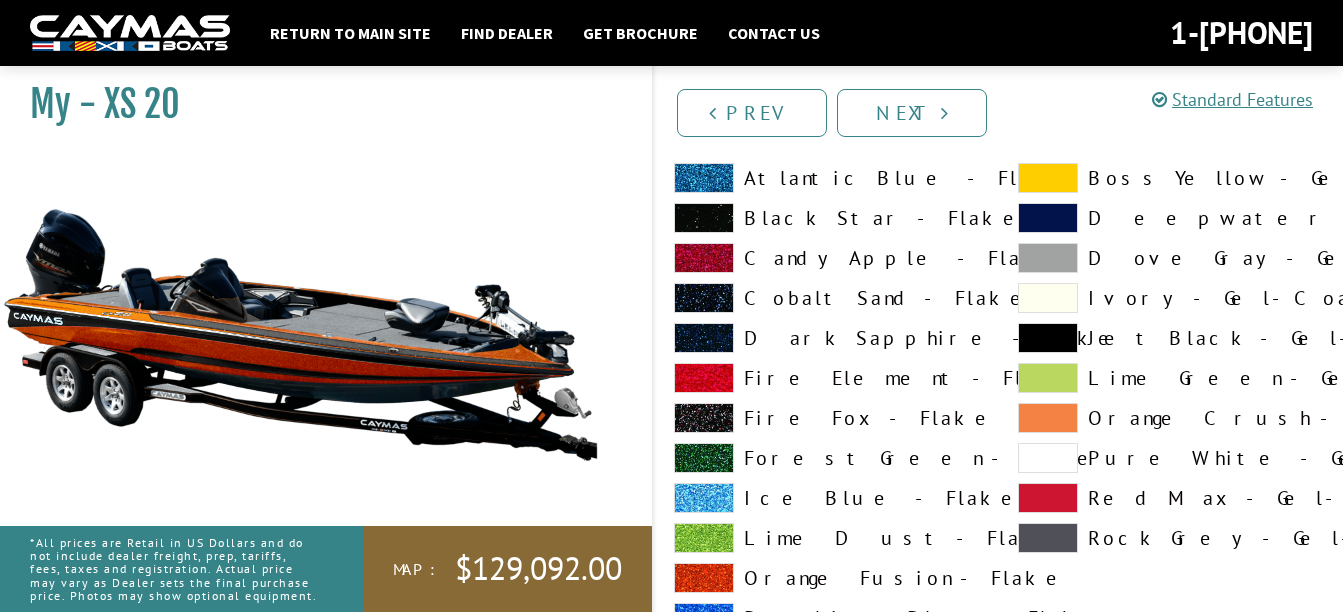 click at bounding box center [704, 578] 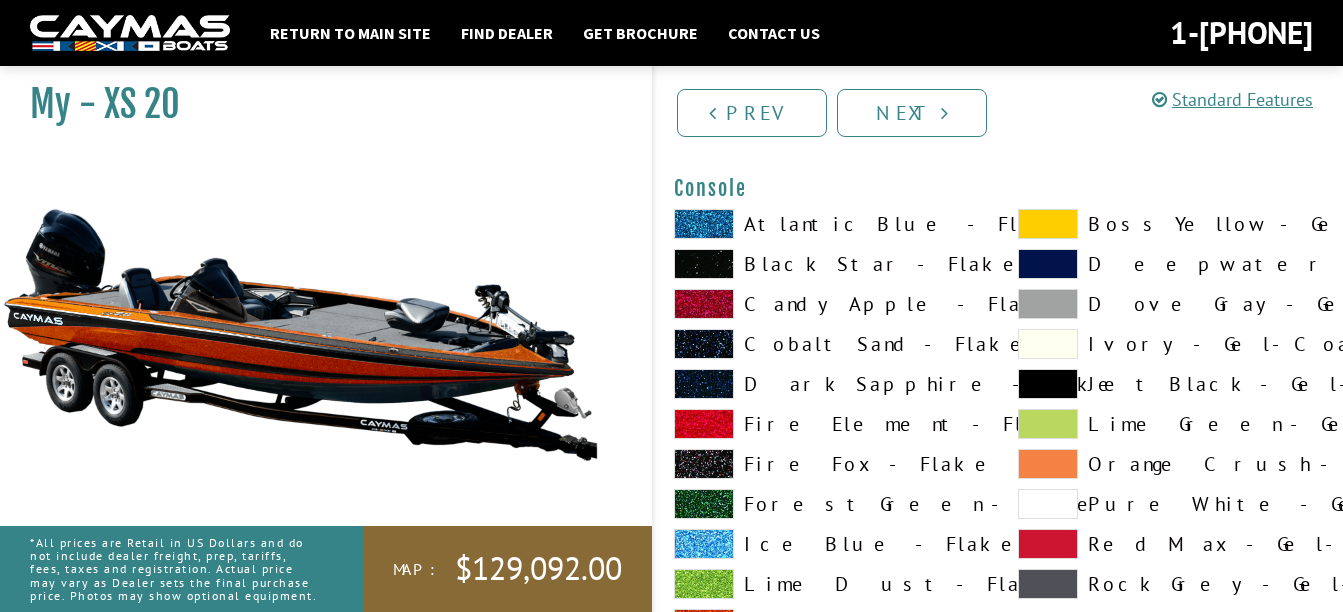 scroll, scrollTop: 4500, scrollLeft: 0, axis: vertical 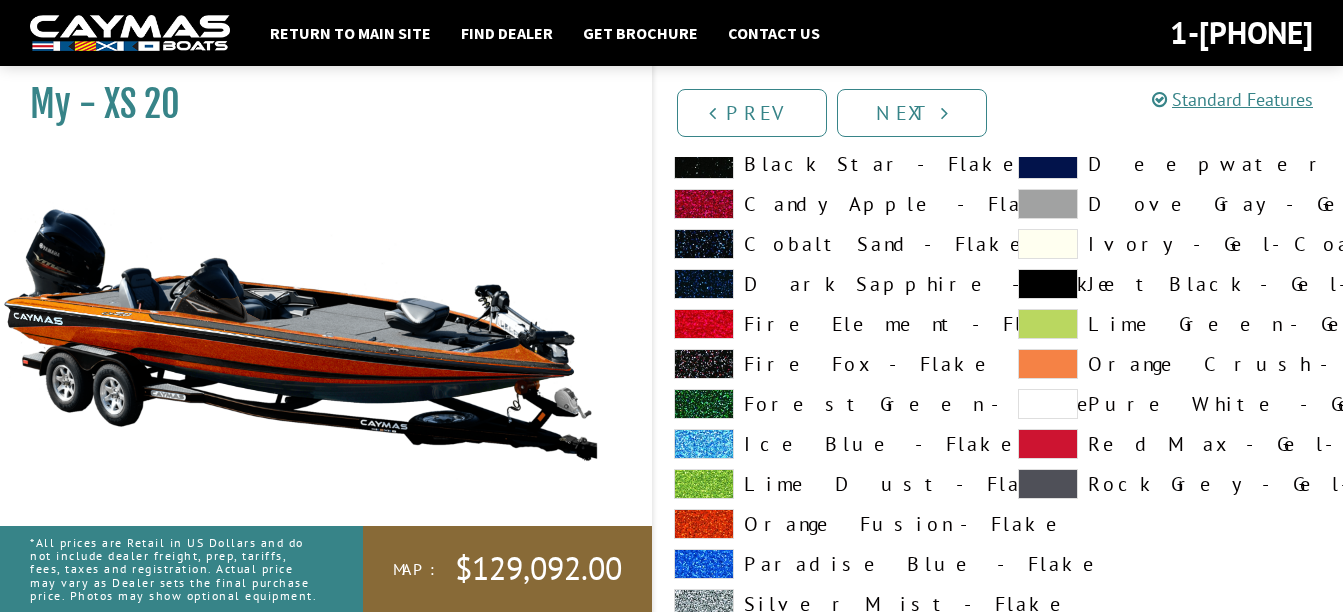 click at bounding box center (704, 524) 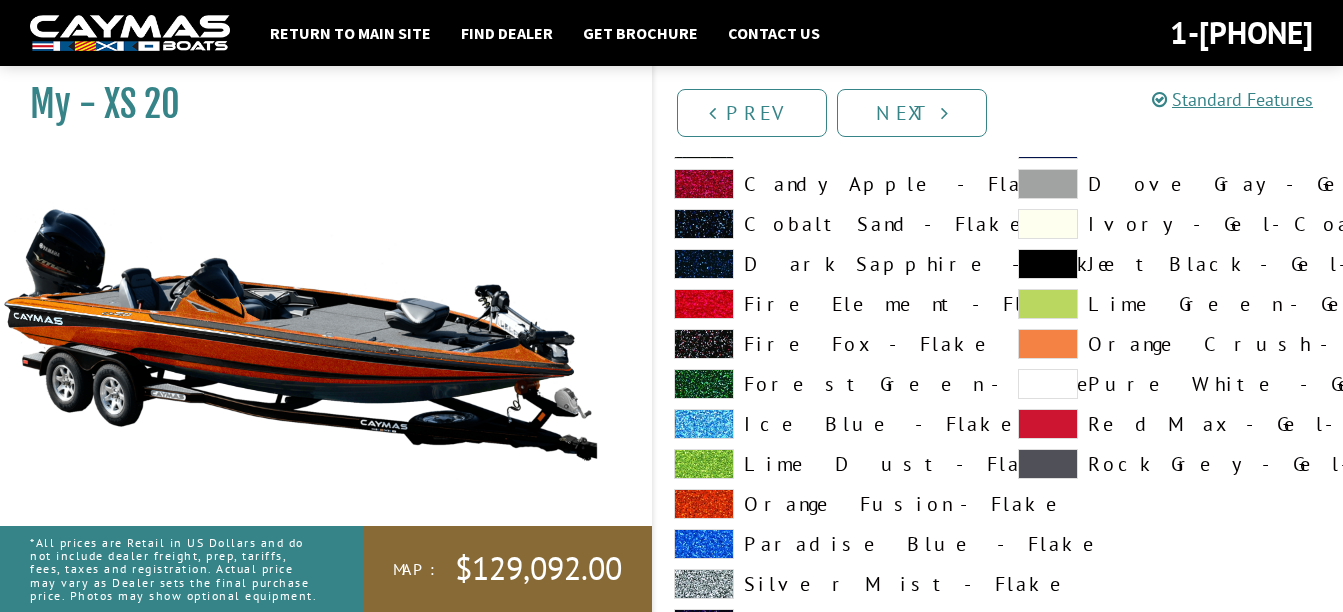 scroll, scrollTop: 2600, scrollLeft: 0, axis: vertical 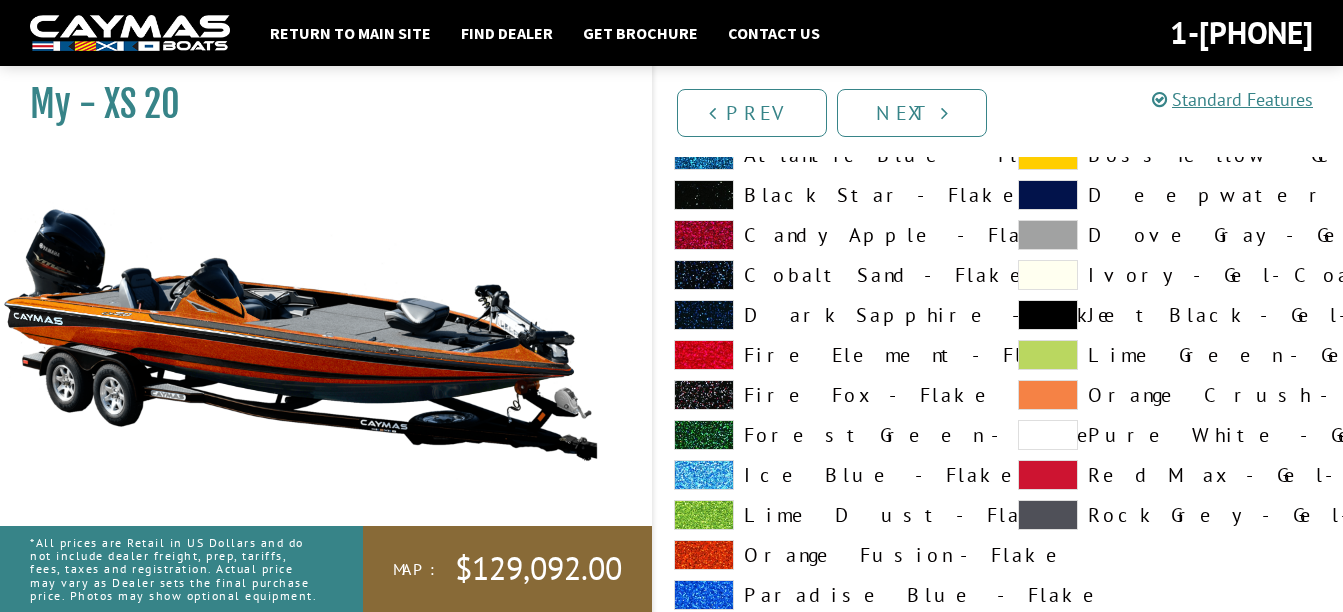 click at bounding box center (1048, 315) 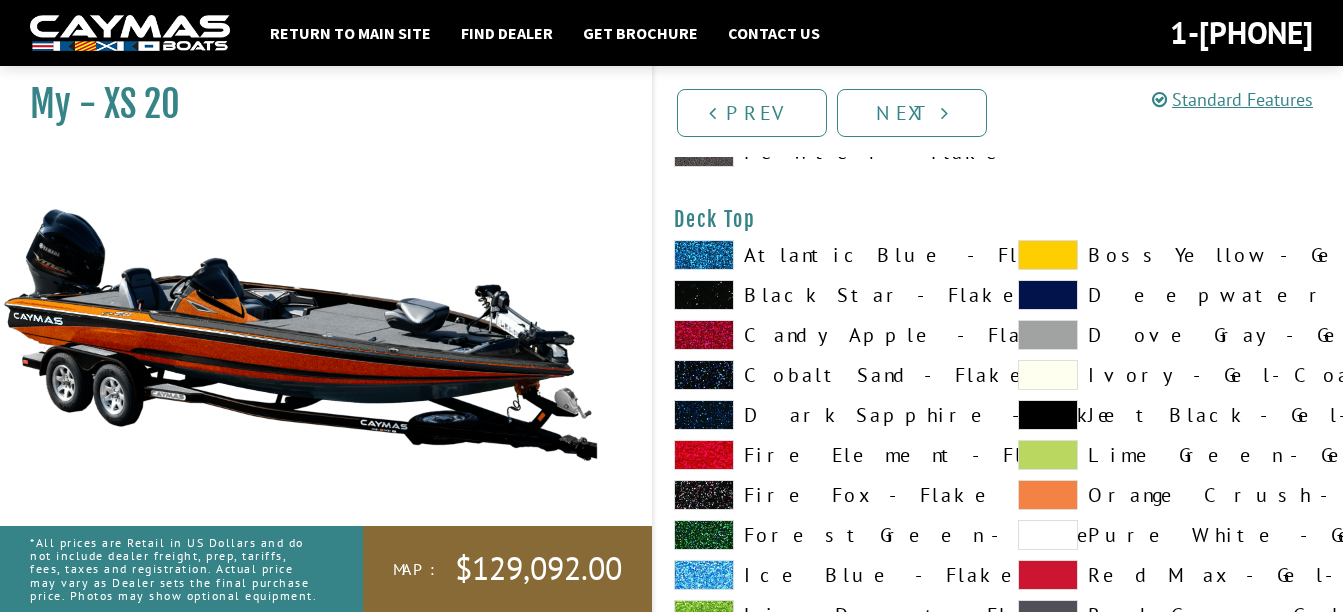 scroll, scrollTop: 2600, scrollLeft: 0, axis: vertical 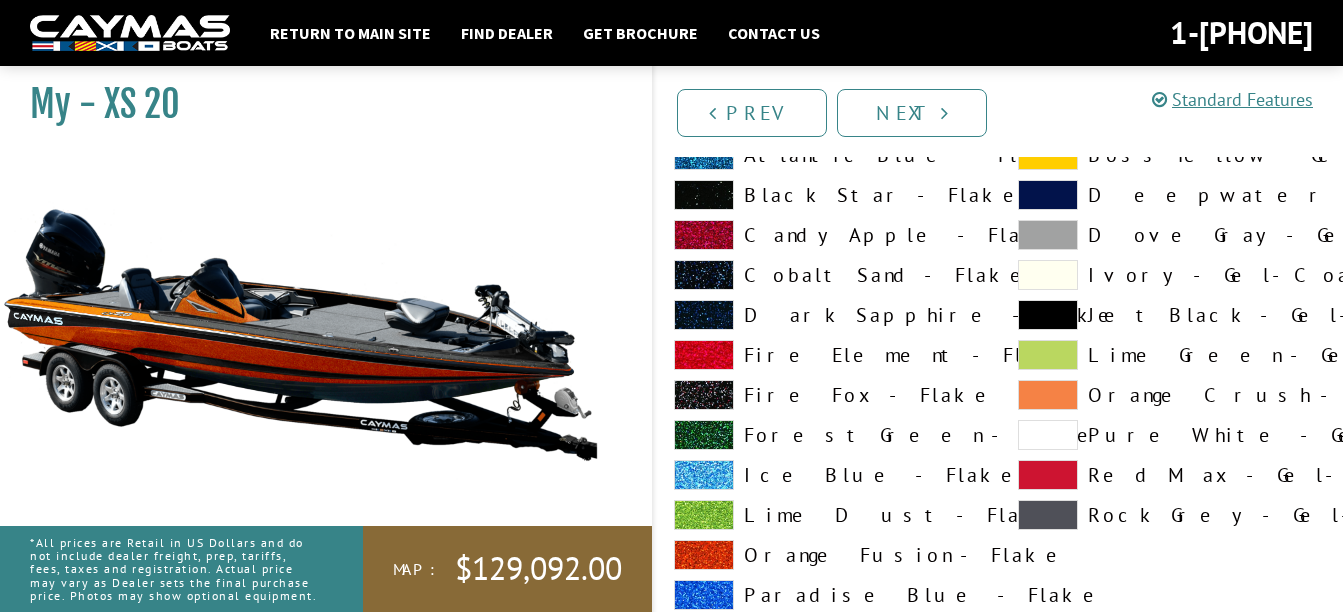 click at bounding box center [704, 555] 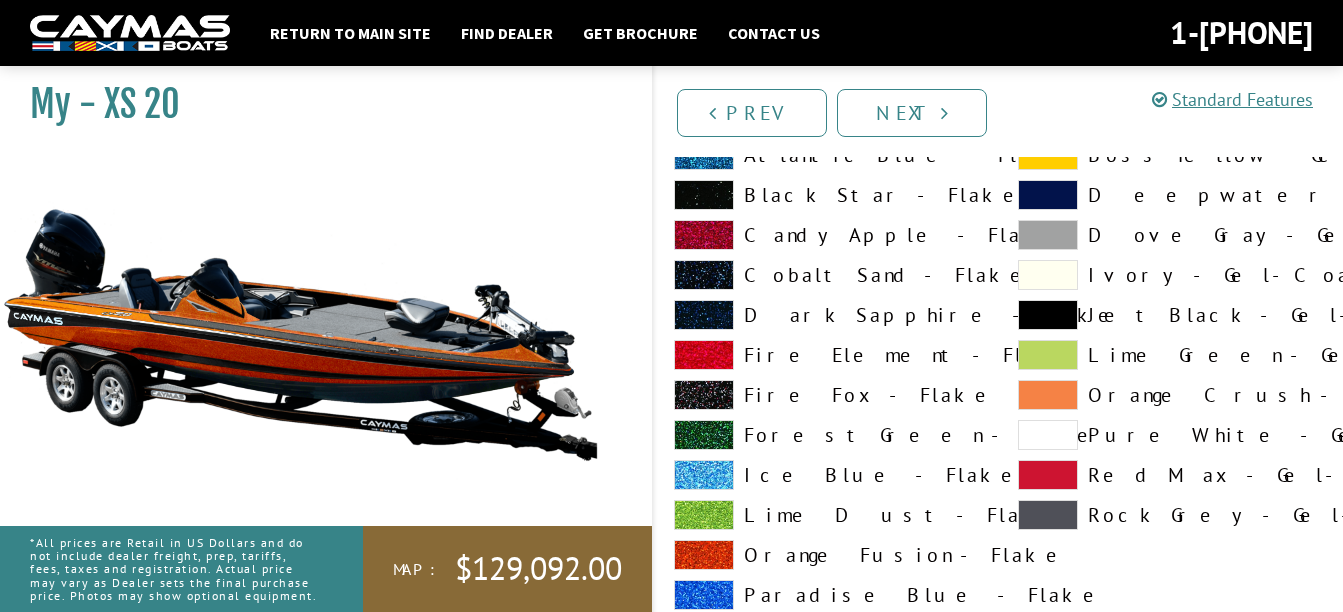 click at bounding box center (1048, 315) 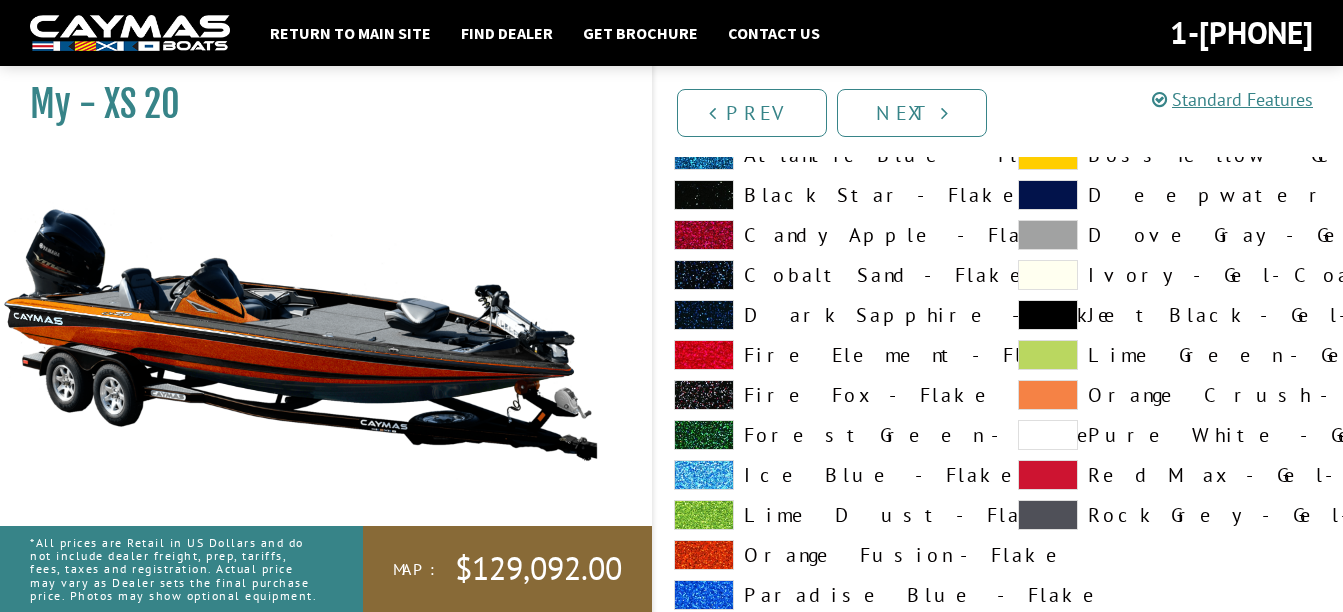 click at bounding box center [704, 555] 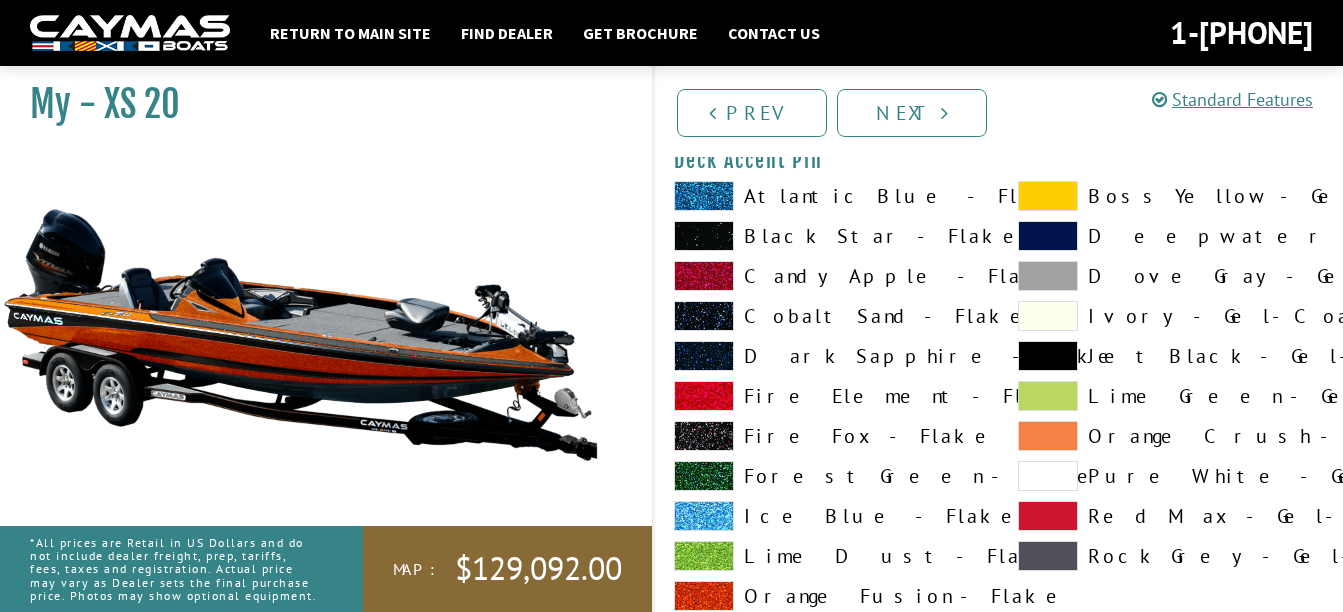 scroll, scrollTop: 1700, scrollLeft: 0, axis: vertical 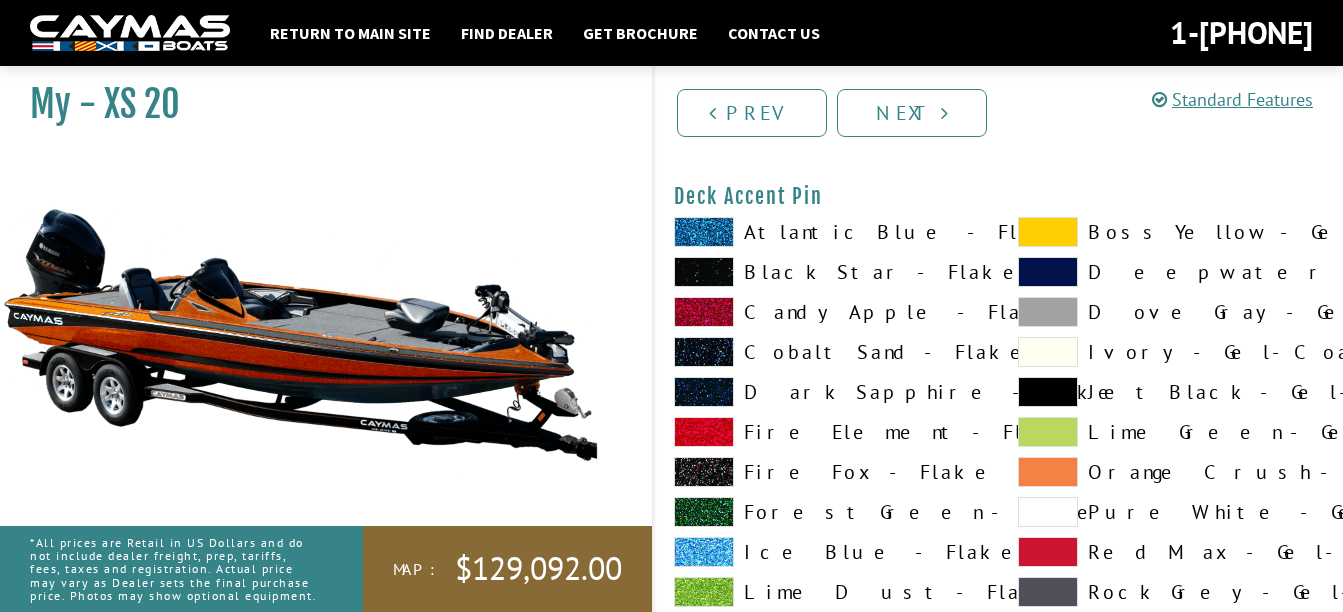 click at bounding box center [1048, 392] 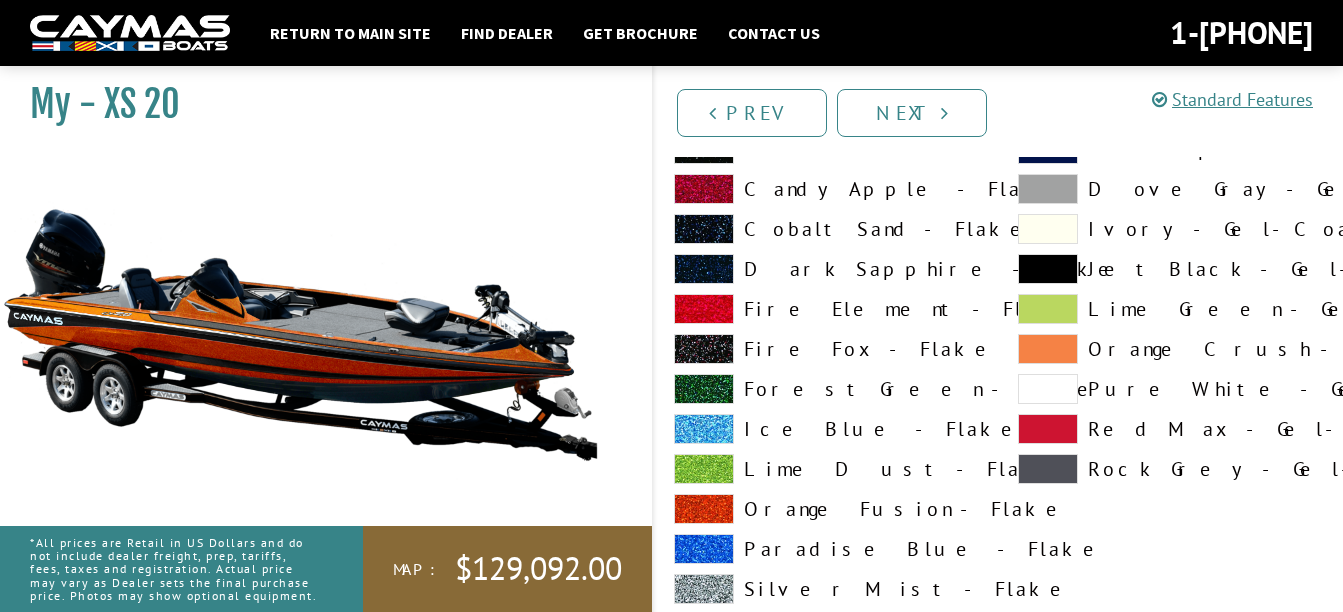 scroll, scrollTop: 900, scrollLeft: 0, axis: vertical 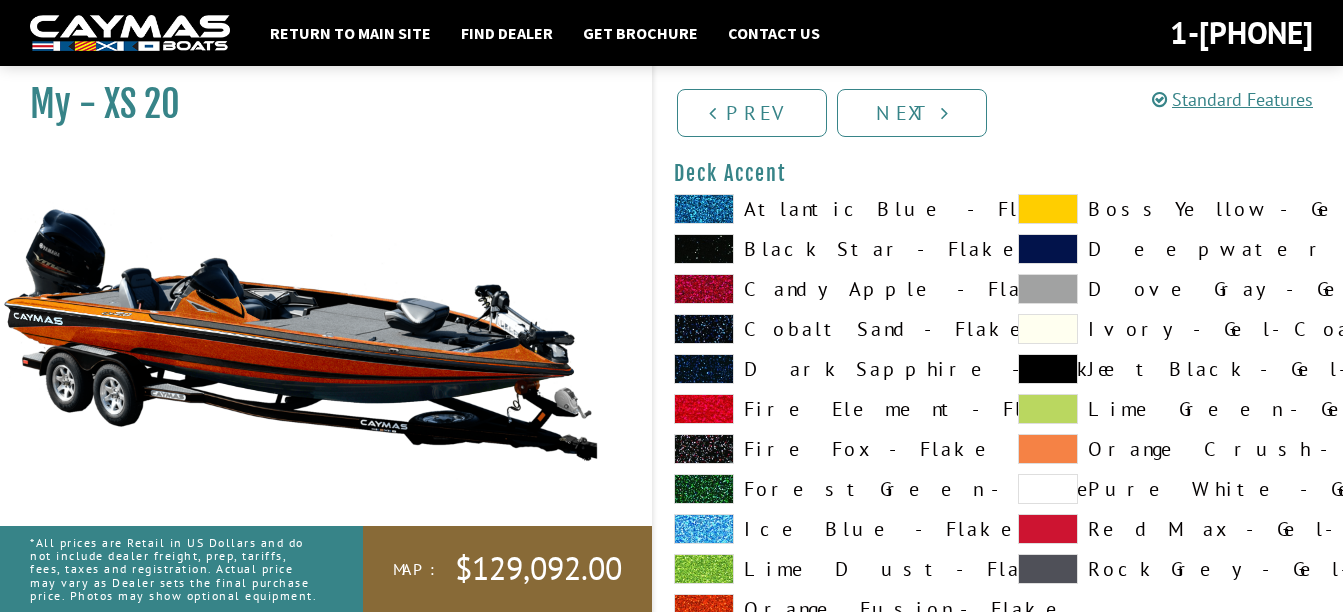click at bounding box center [1048, 369] 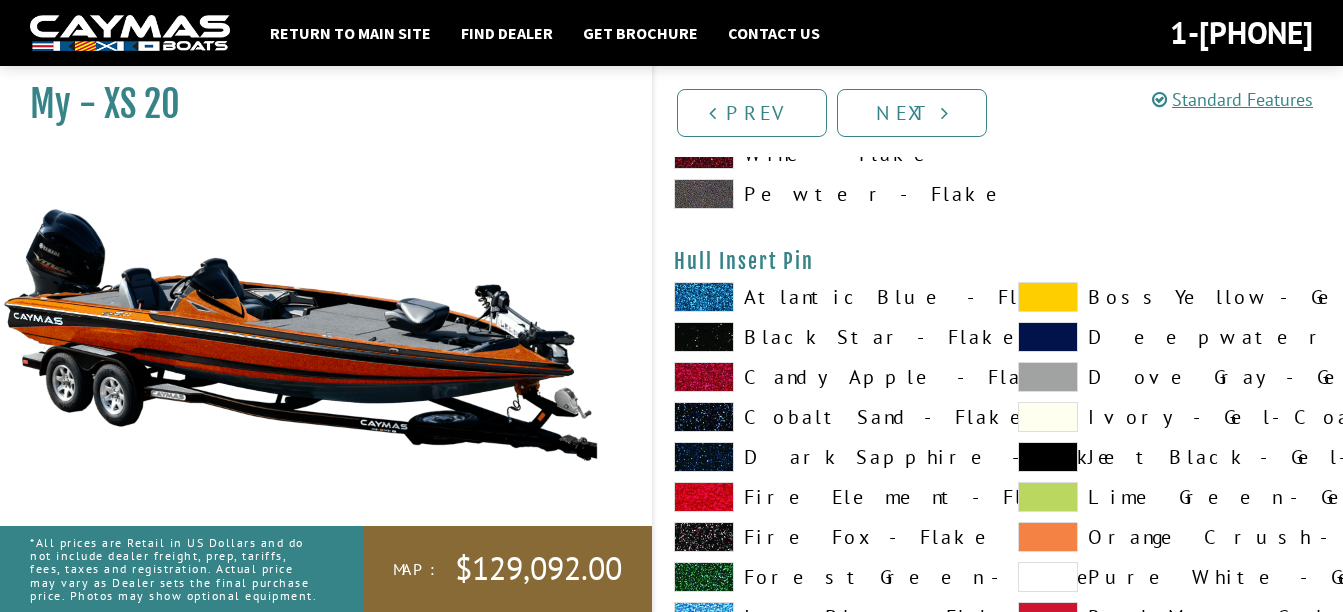 scroll, scrollTop: 9800, scrollLeft: 0, axis: vertical 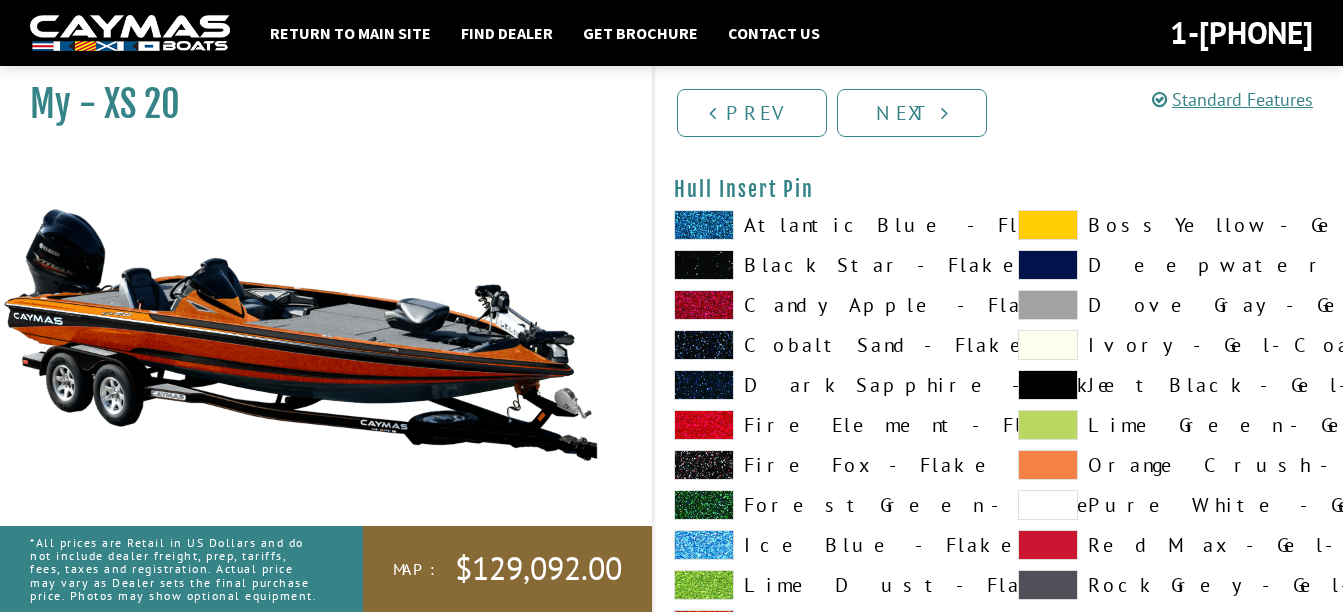 click at bounding box center [1048, 385] 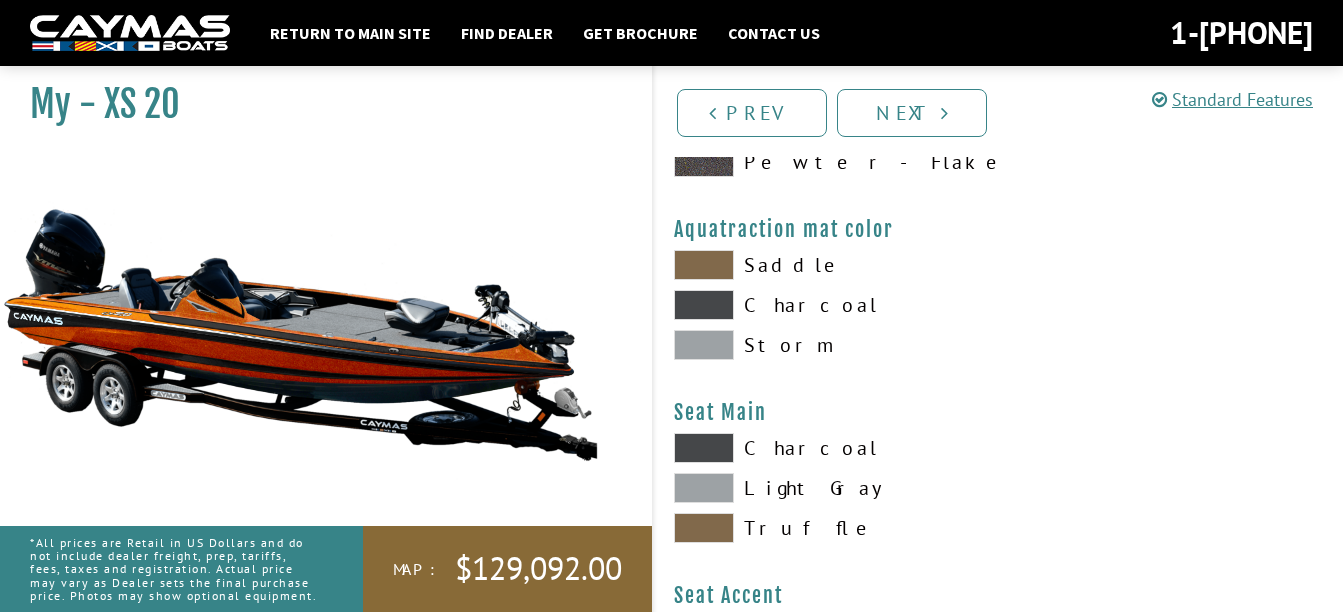 scroll, scrollTop: 10600, scrollLeft: 0, axis: vertical 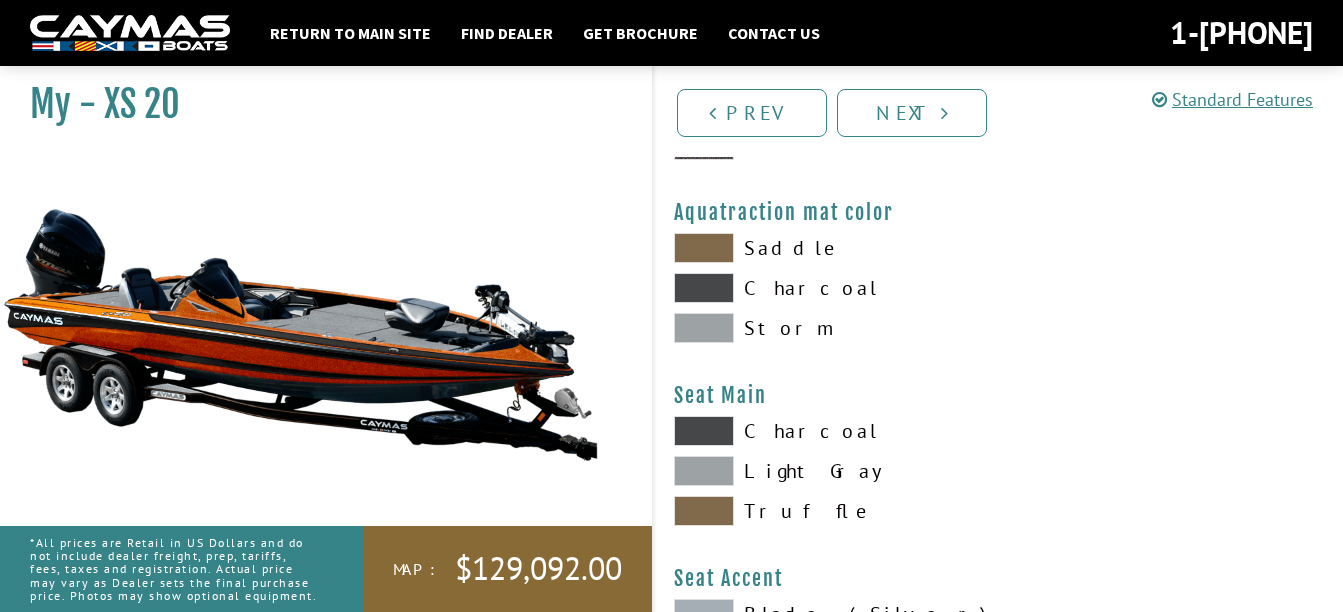 click at bounding box center (704, 248) 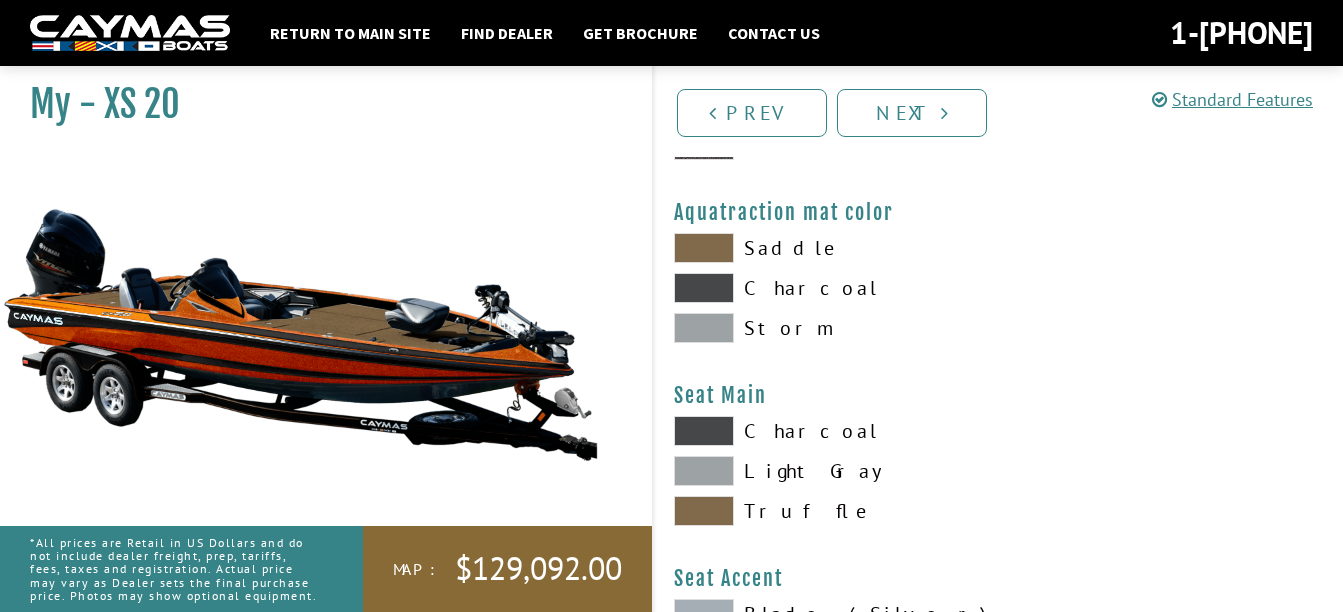click at bounding box center [704, 288] 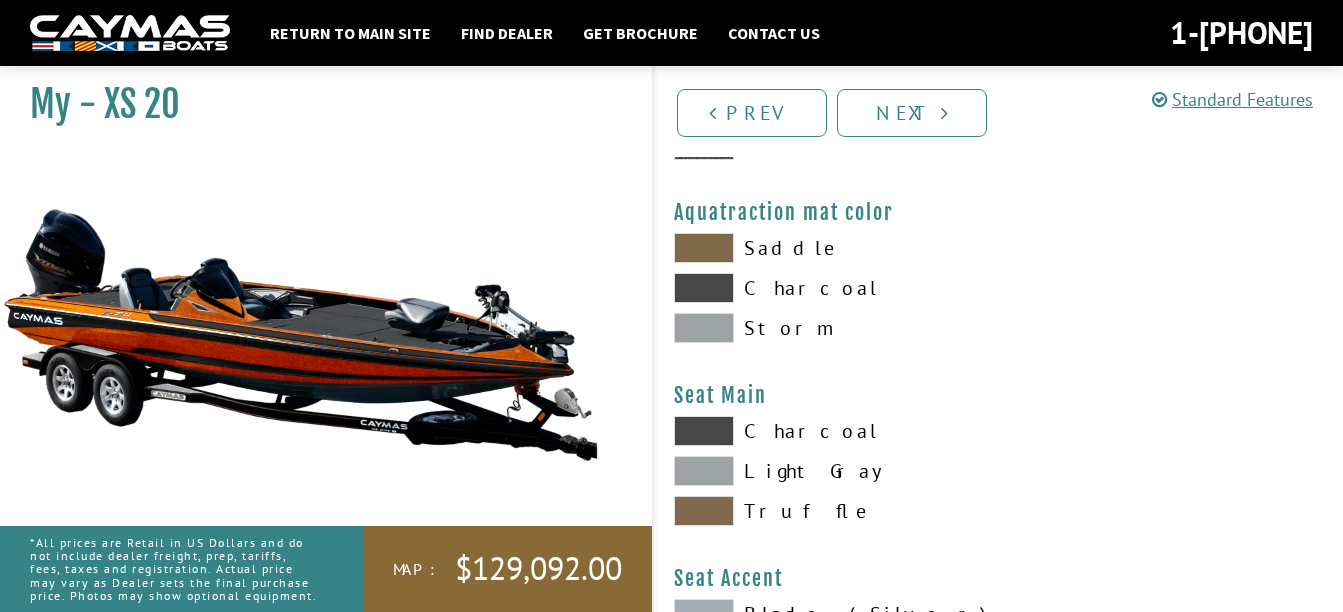 click at bounding box center (704, 328) 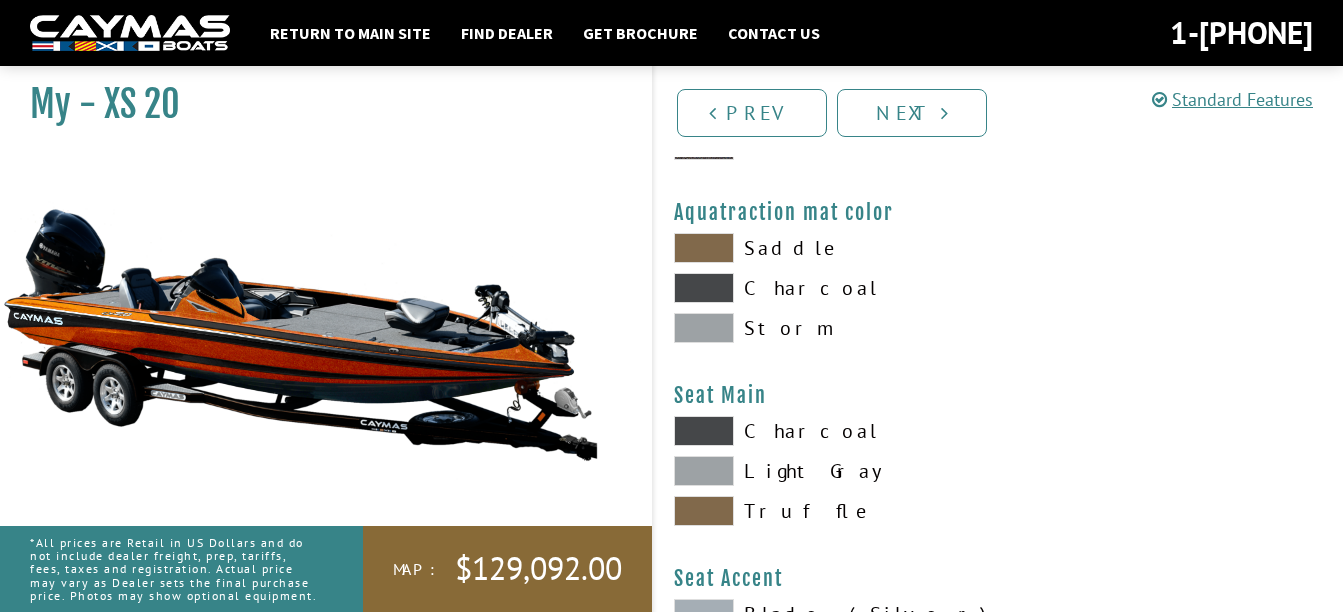 click at bounding box center [704, 288] 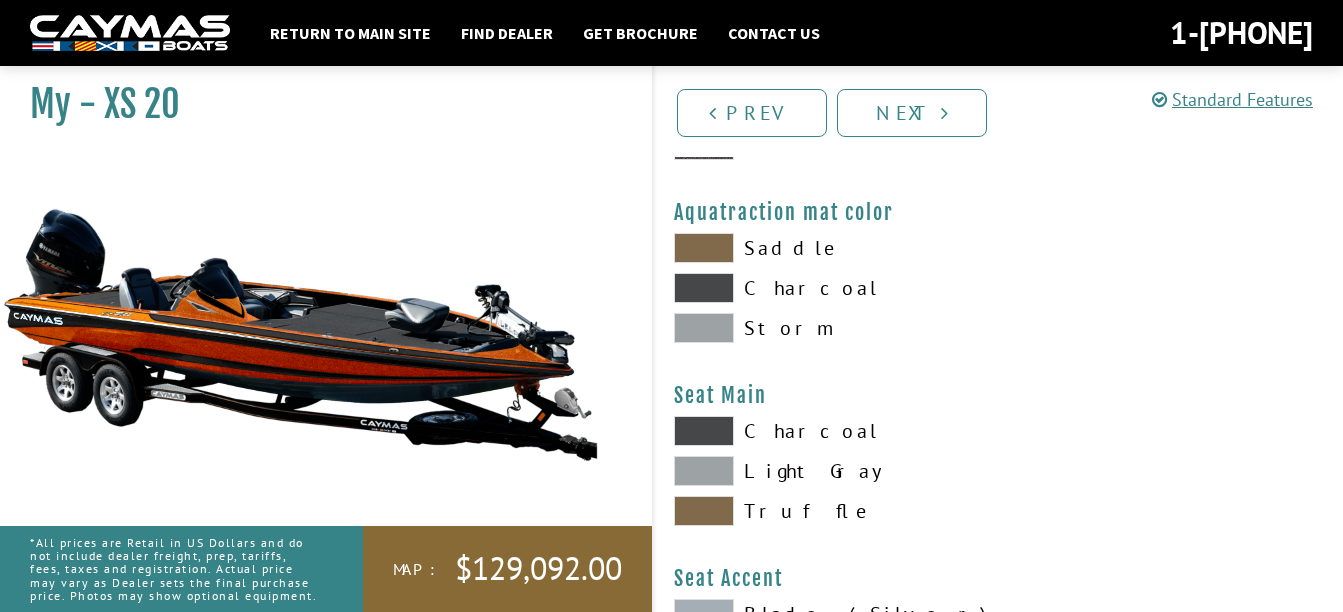 click at bounding box center (704, 248) 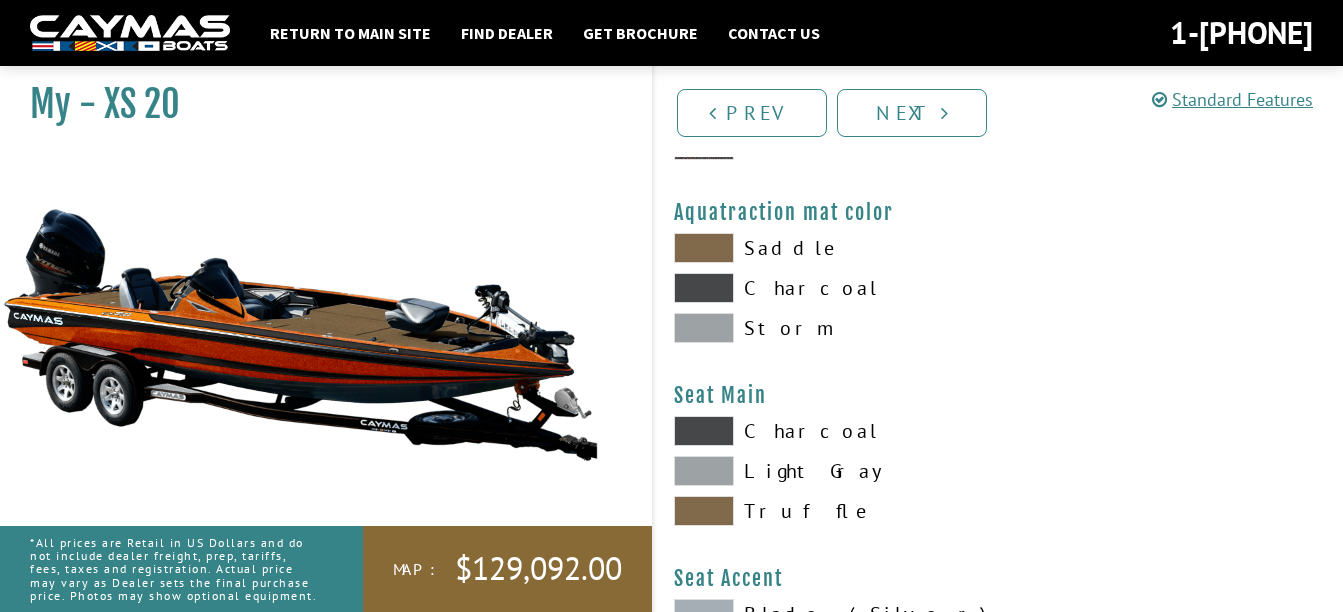 click at bounding box center [704, 511] 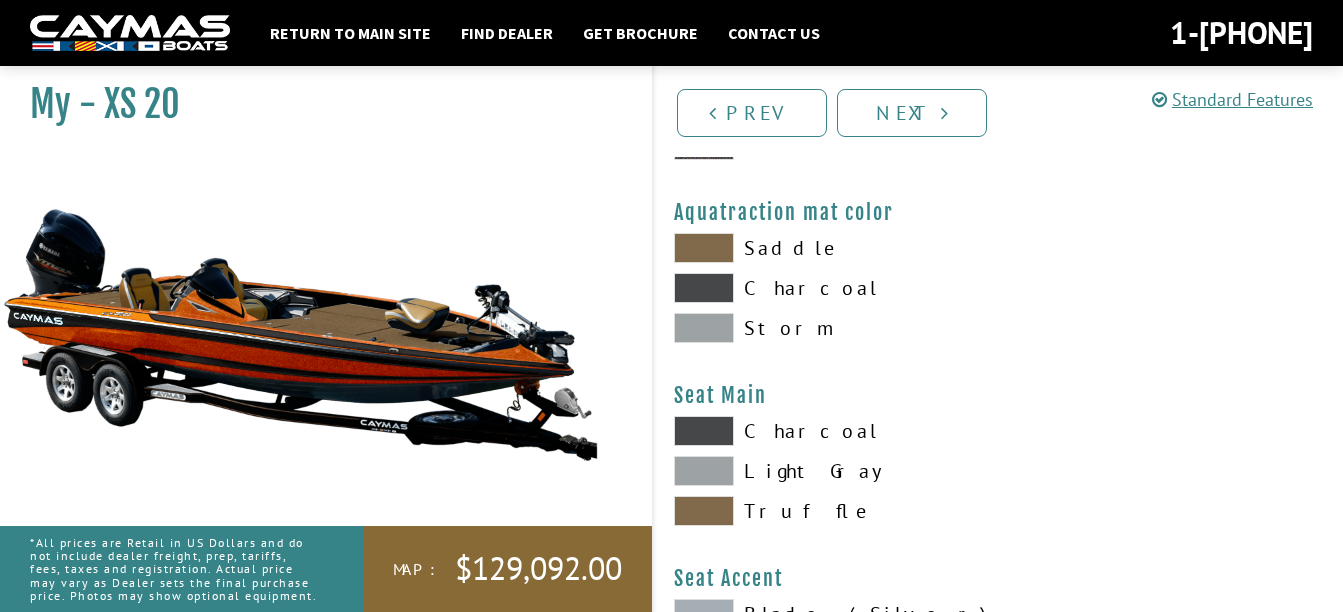 click at bounding box center [704, 431] 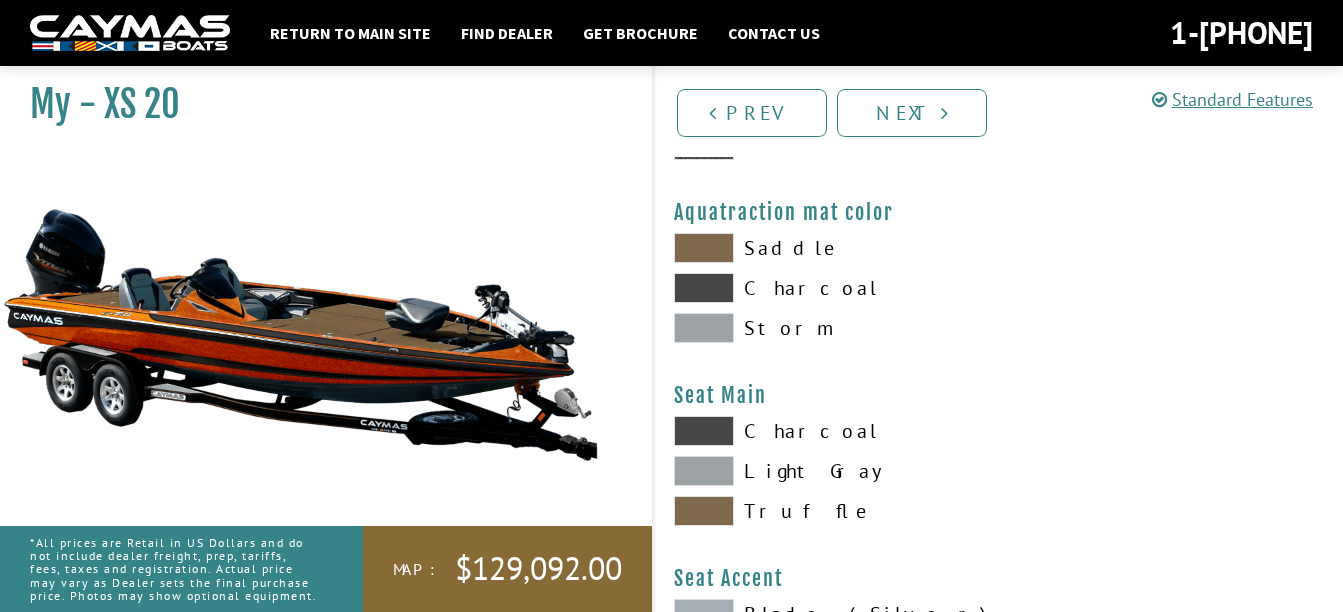 click at bounding box center [704, 288] 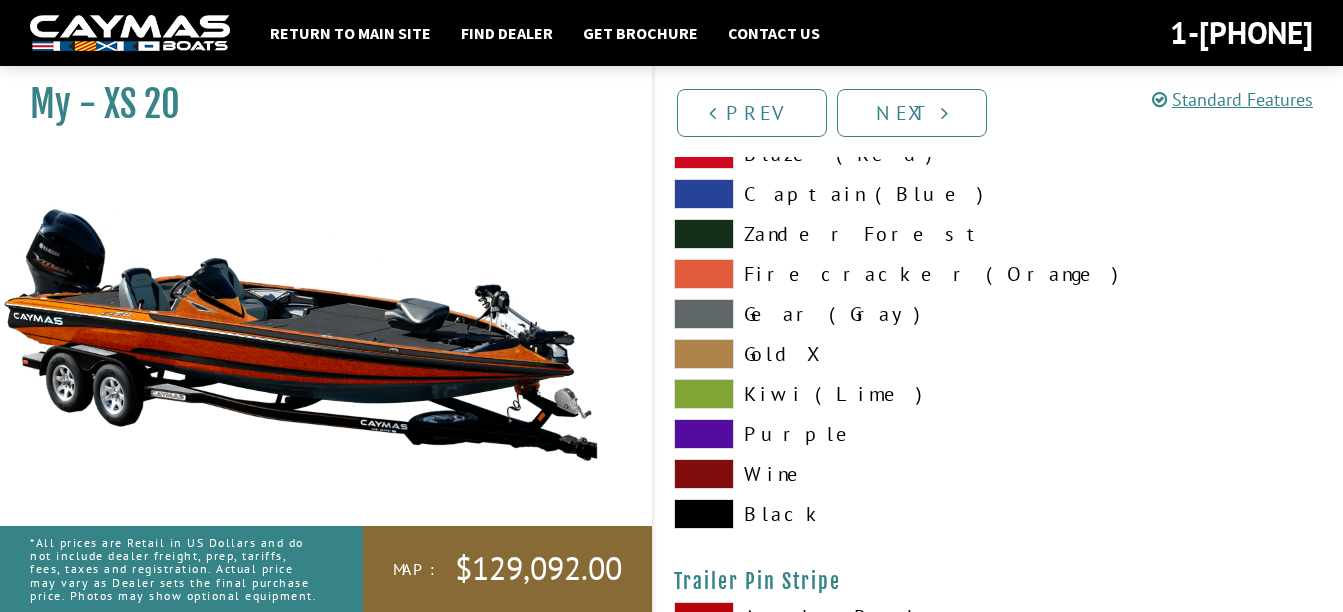 scroll, scrollTop: 11000, scrollLeft: 0, axis: vertical 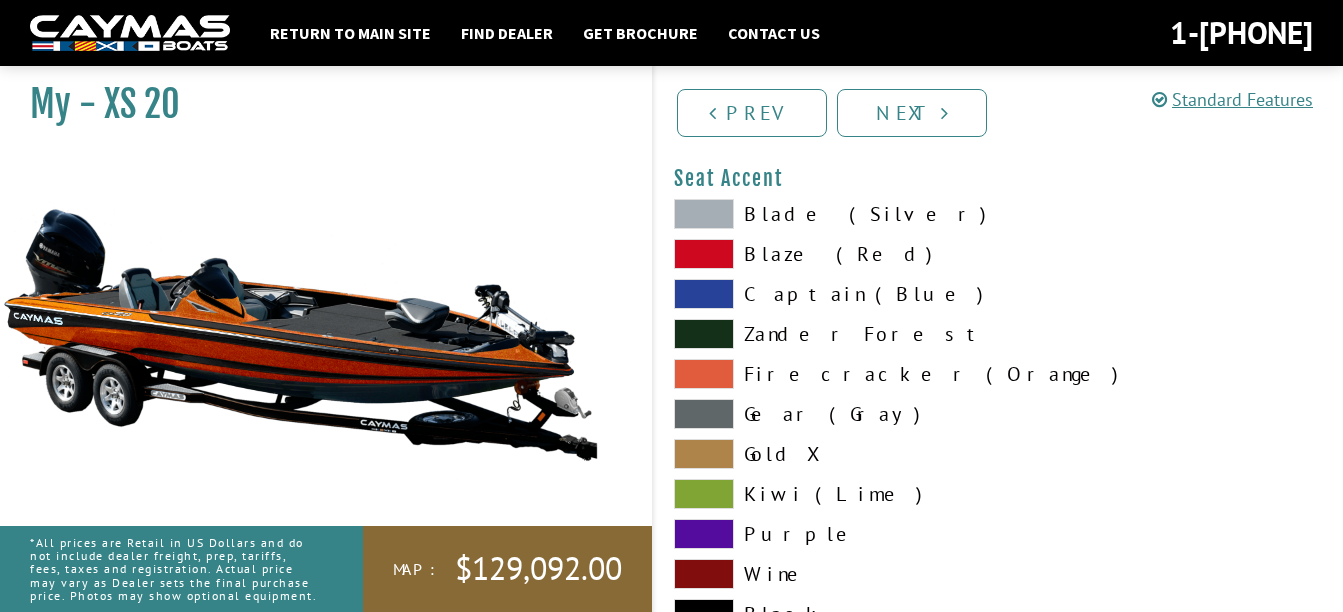 click at bounding box center [704, 374] 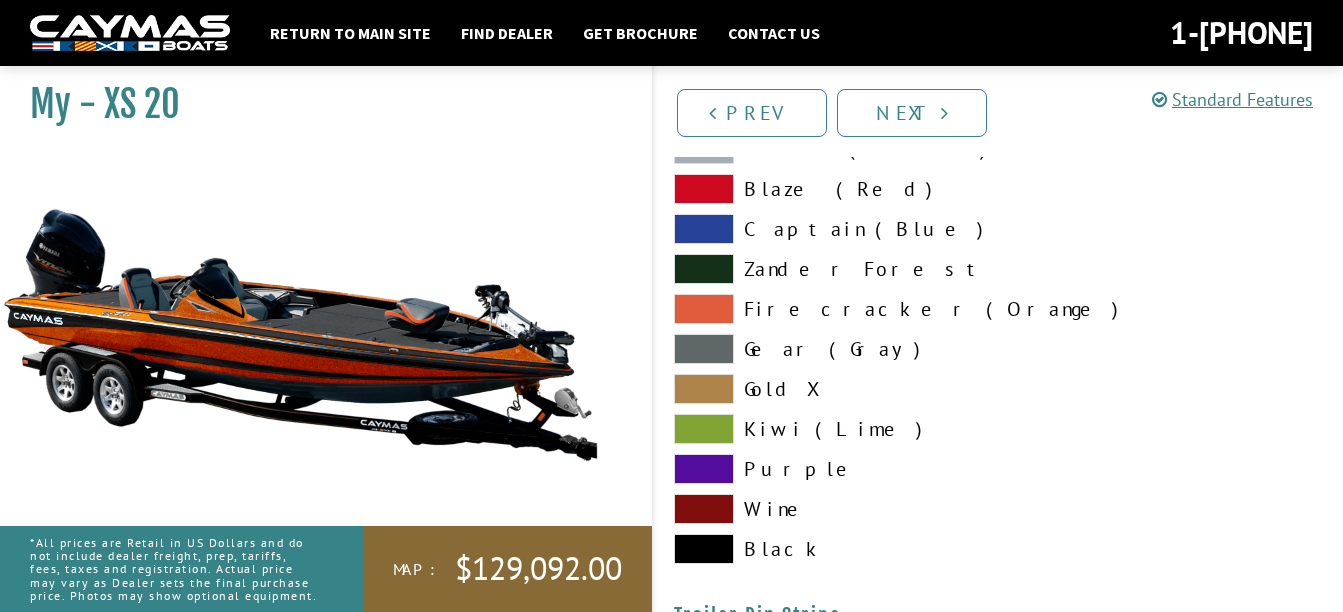 scroll, scrollTop: 11100, scrollLeft: 0, axis: vertical 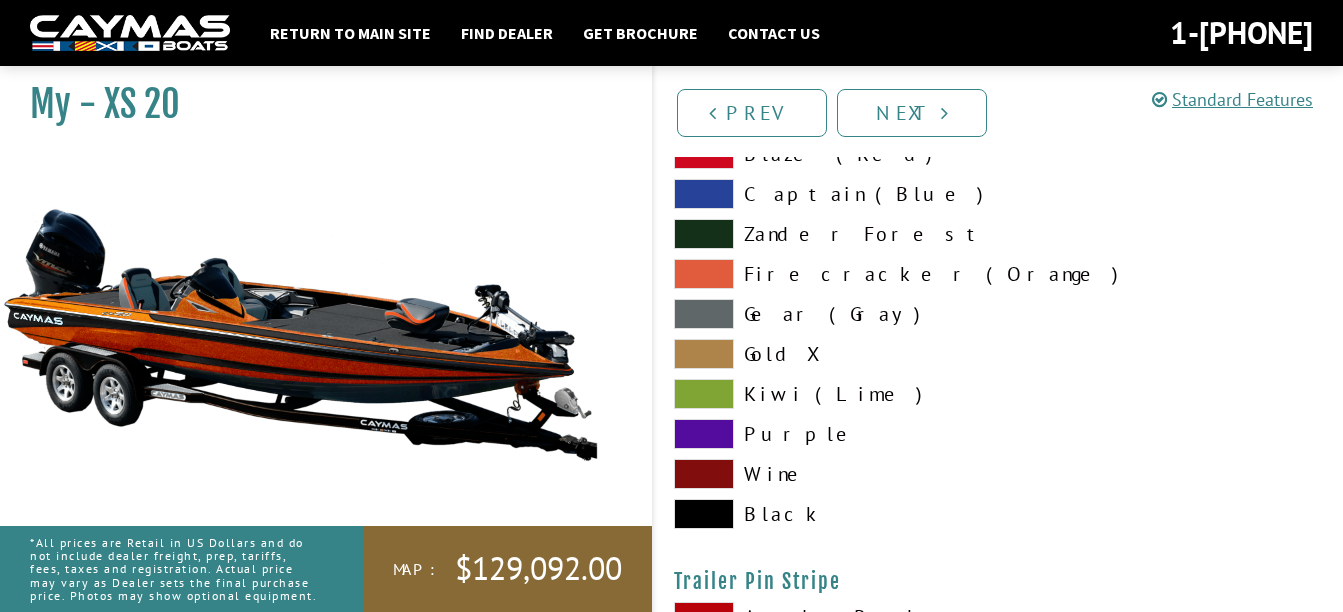 click at bounding box center (704, 514) 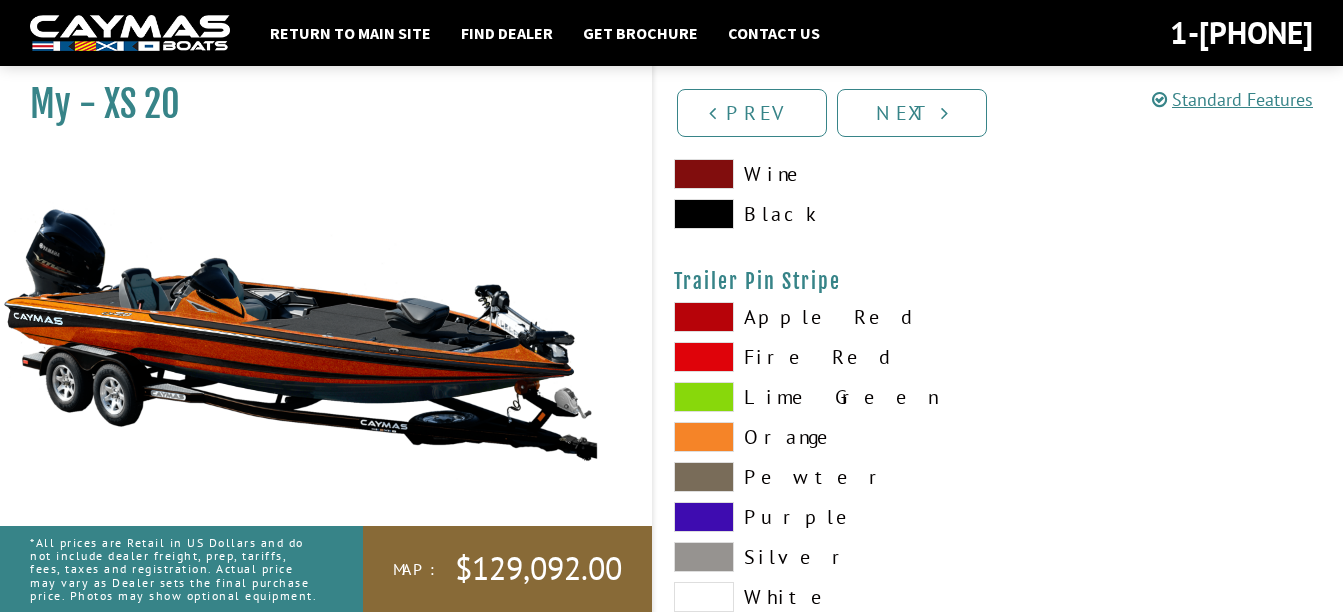 scroll, scrollTop: 11500, scrollLeft: 0, axis: vertical 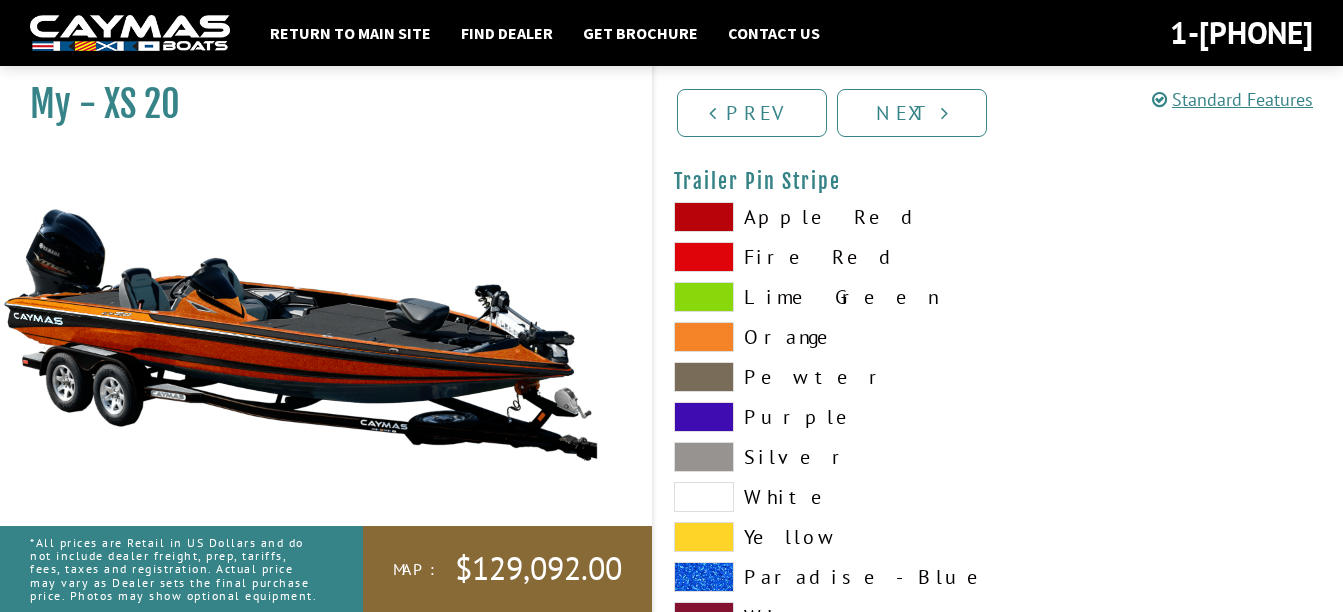 click at bounding box center (704, 337) 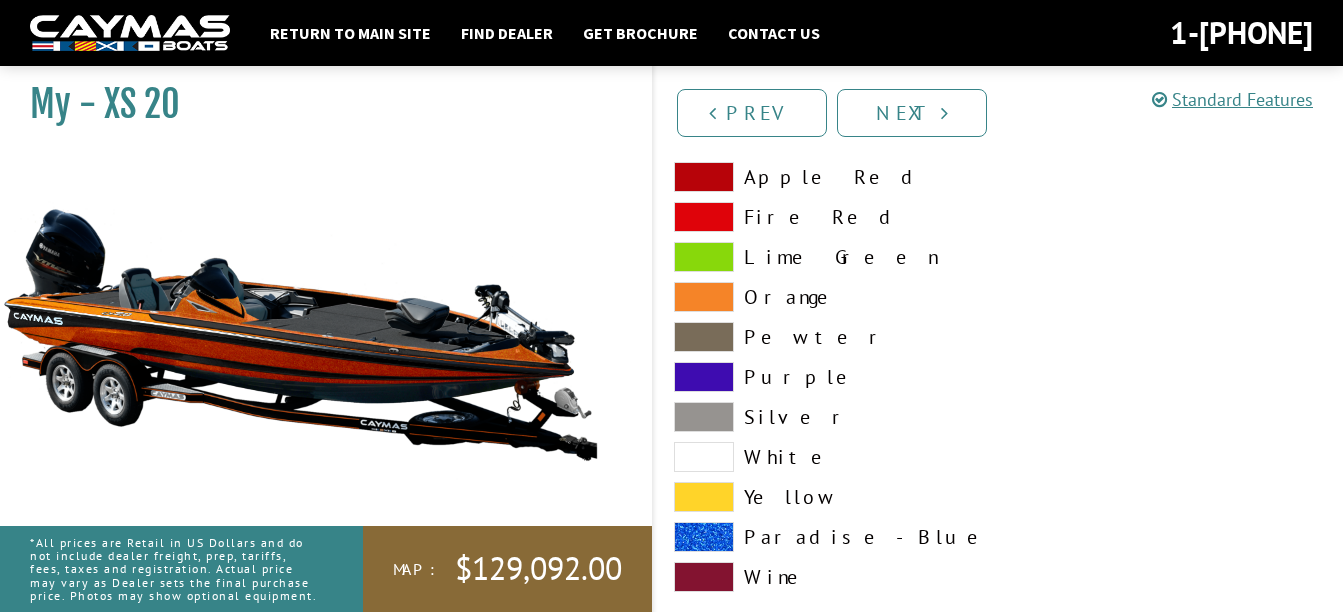scroll, scrollTop: 11579, scrollLeft: 0, axis: vertical 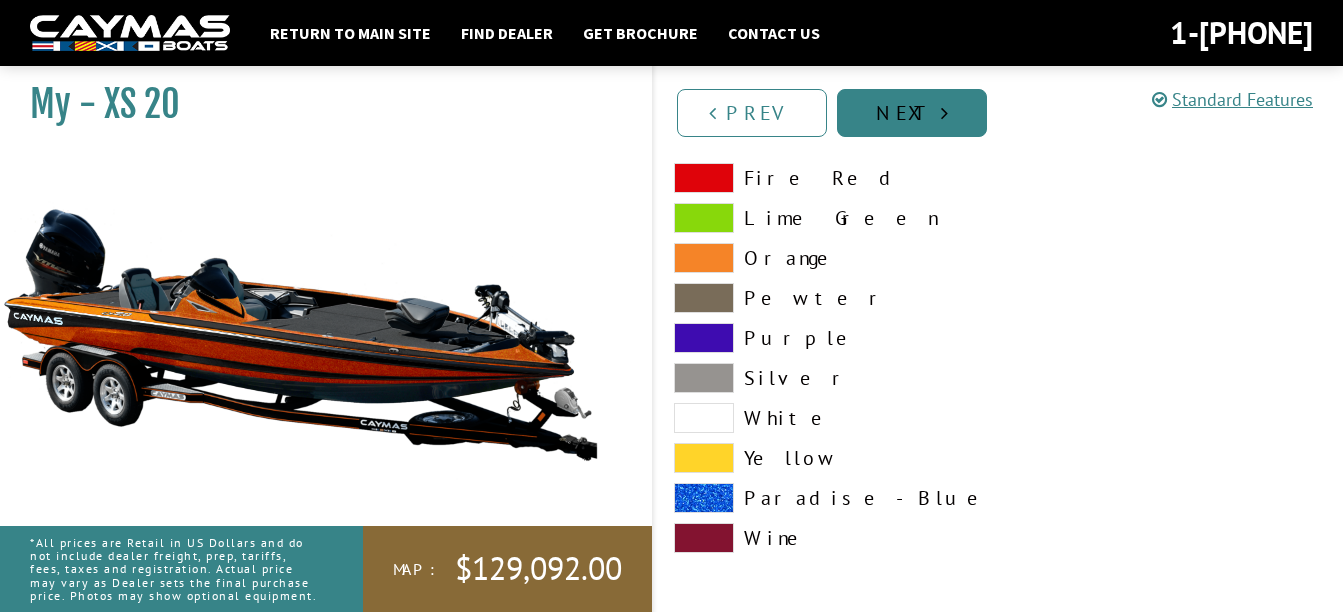click on "Next" at bounding box center [912, 113] 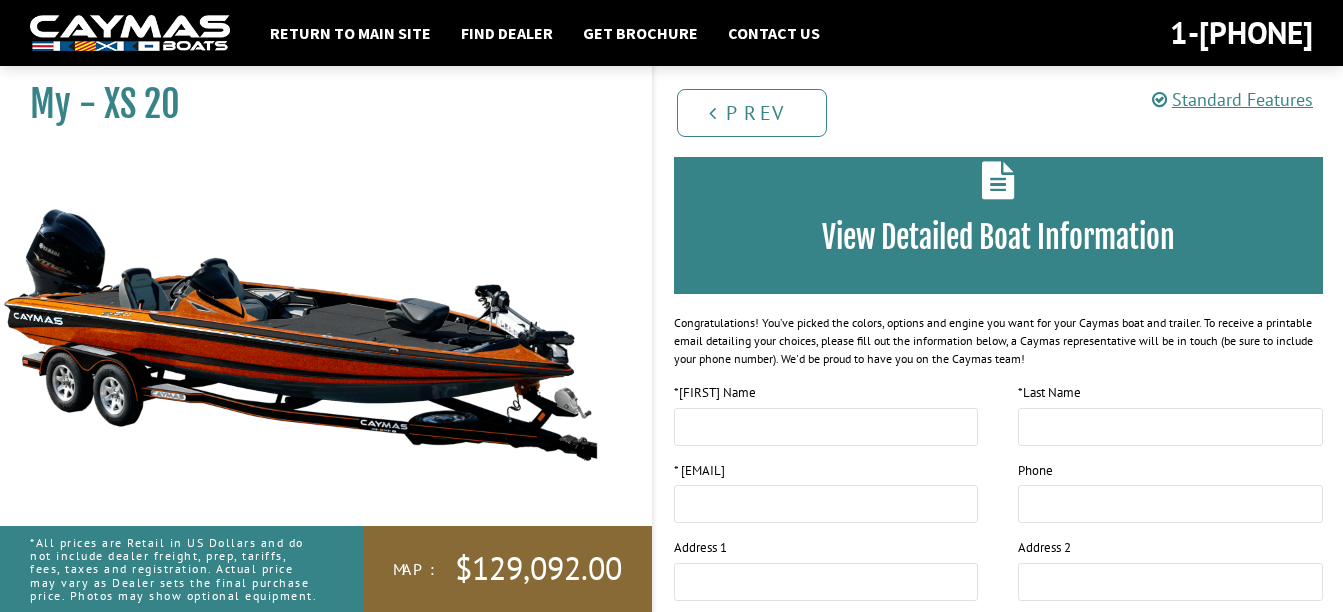 scroll, scrollTop: 0, scrollLeft: 0, axis: both 